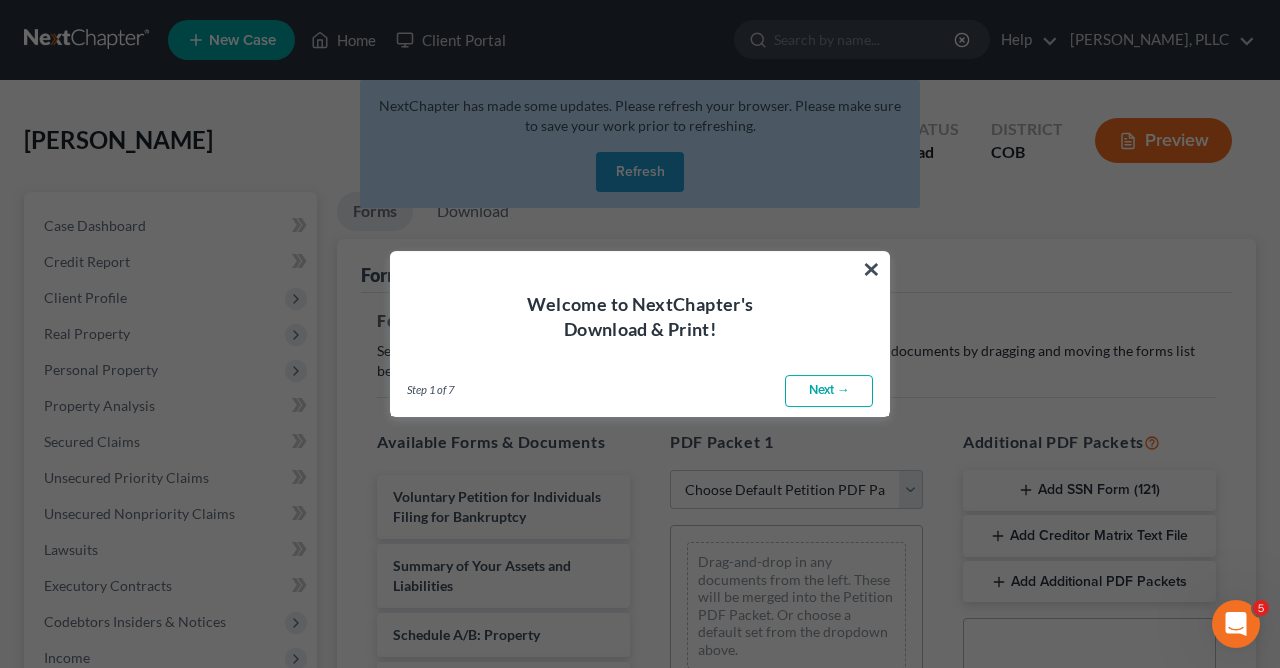 scroll, scrollTop: 0, scrollLeft: 0, axis: both 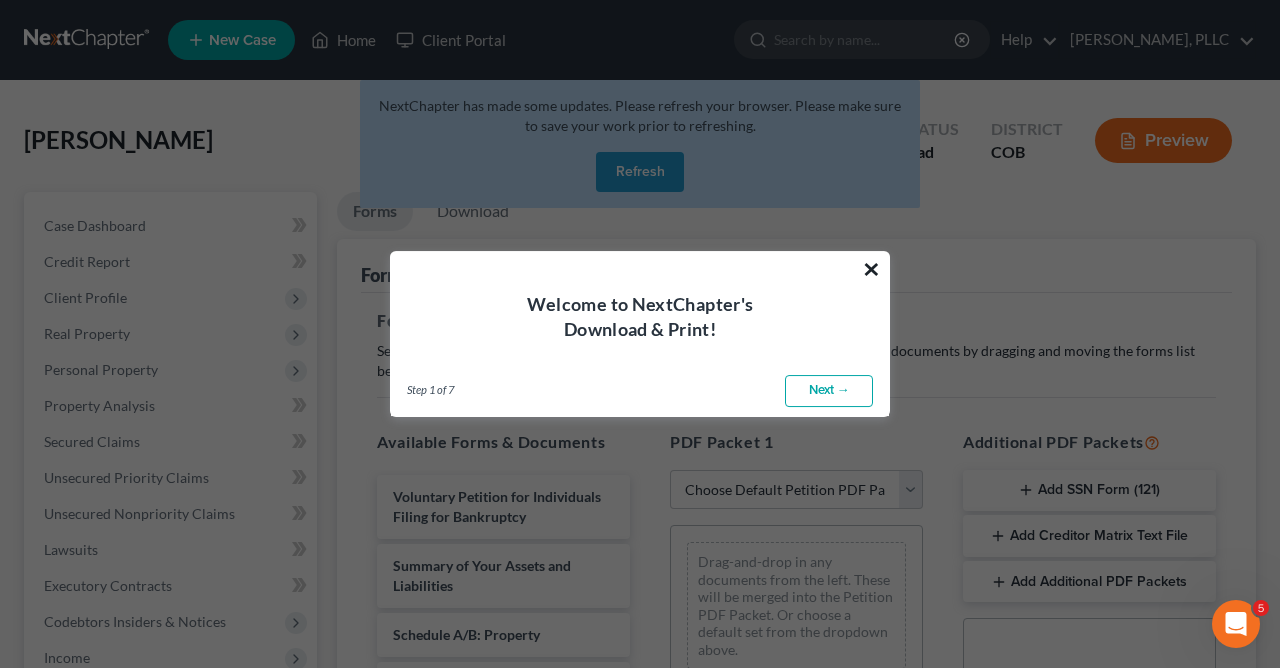 click on "×" at bounding box center (871, 269) 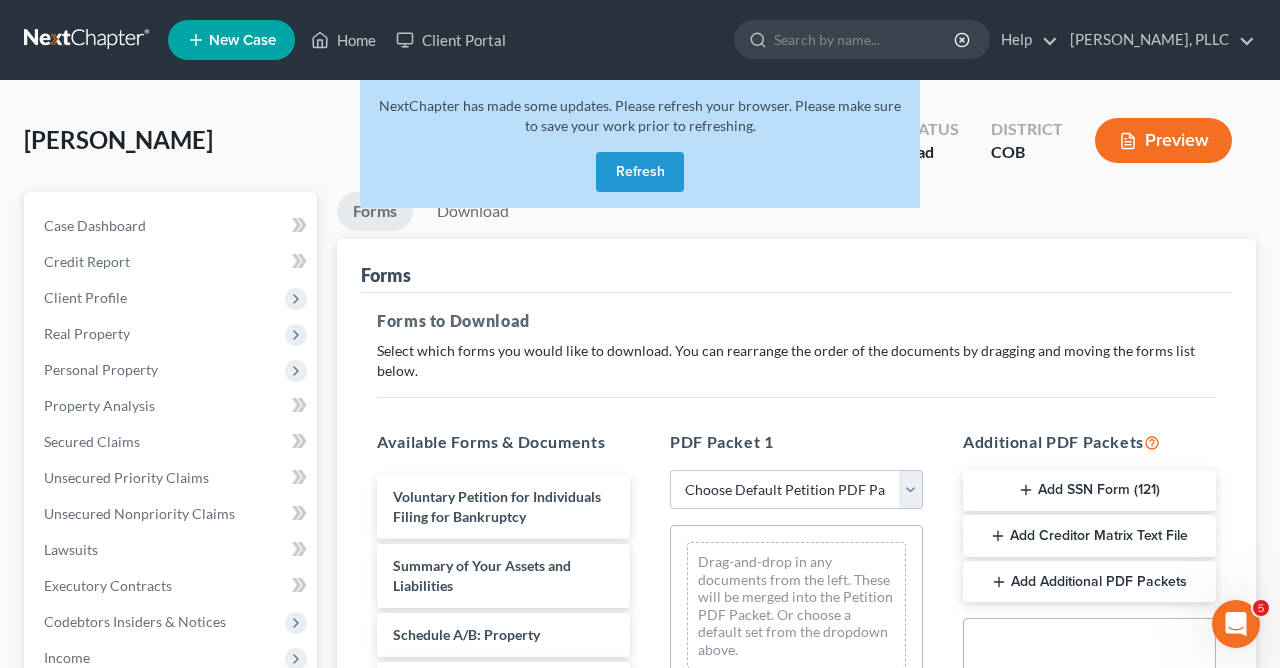 click on "Refresh" at bounding box center (640, 172) 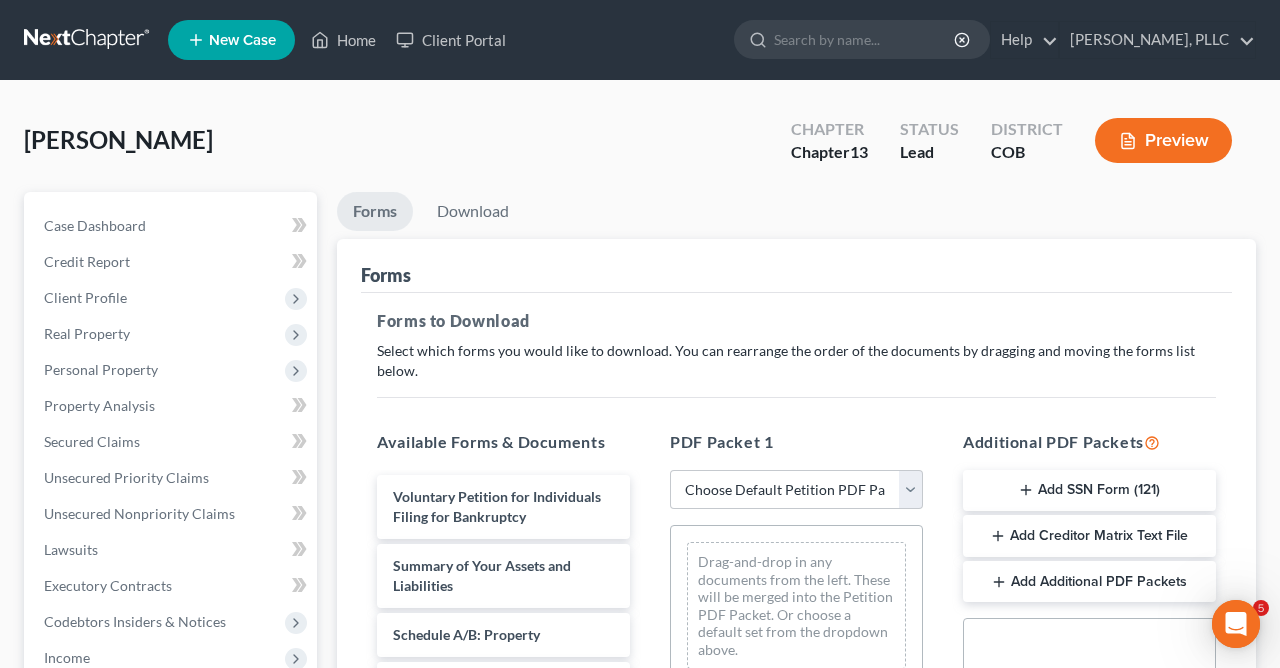 scroll, scrollTop: 0, scrollLeft: 0, axis: both 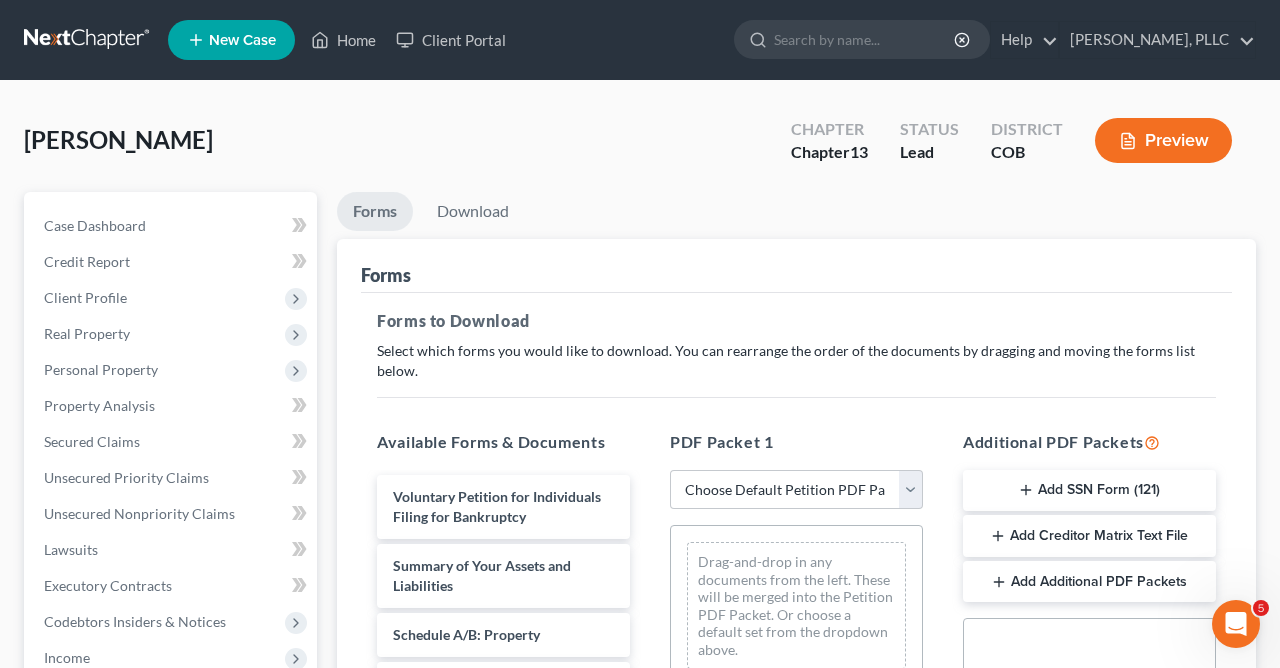 click on "Preview" at bounding box center (1163, 140) 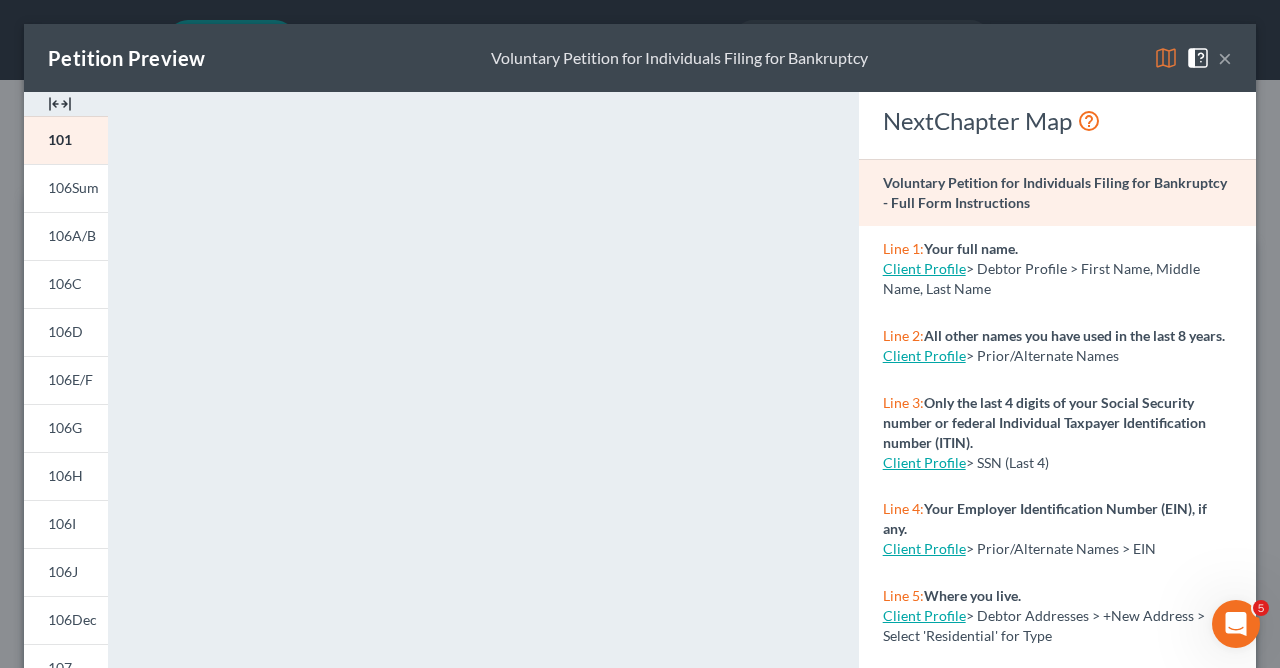 click on "×" at bounding box center [1225, 58] 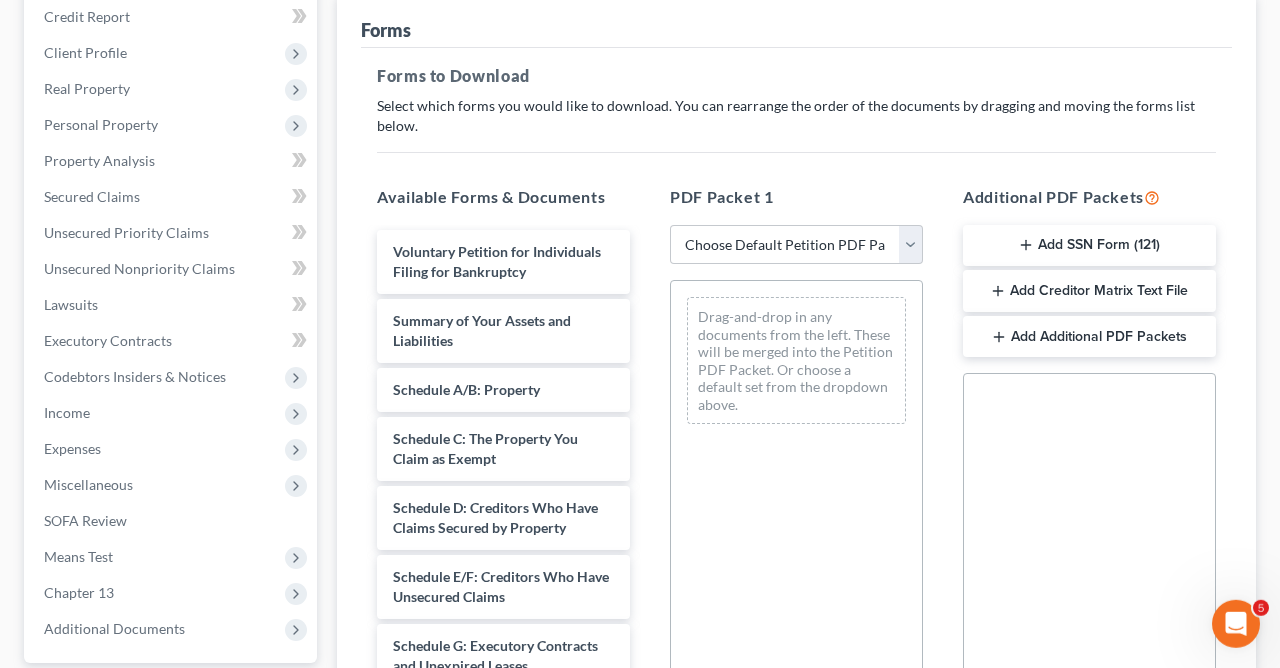 scroll, scrollTop: 359, scrollLeft: 0, axis: vertical 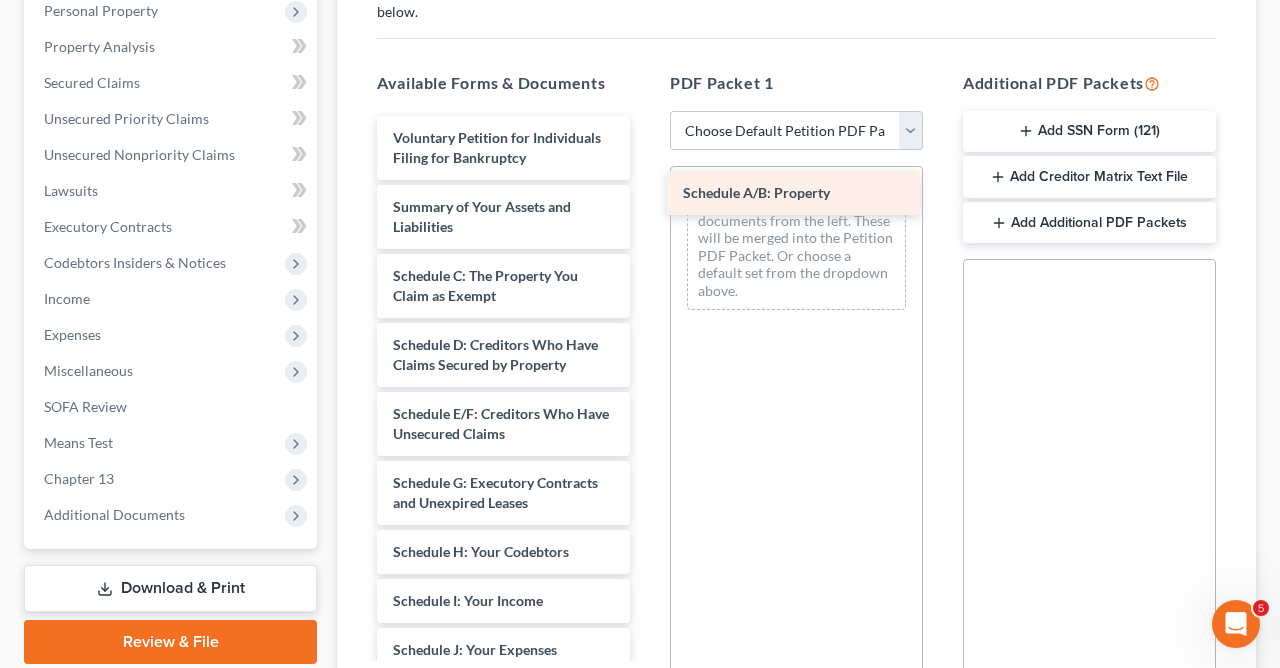 drag, startPoint x: 477, startPoint y: 273, endPoint x: 767, endPoint y: 191, distance: 301.3702 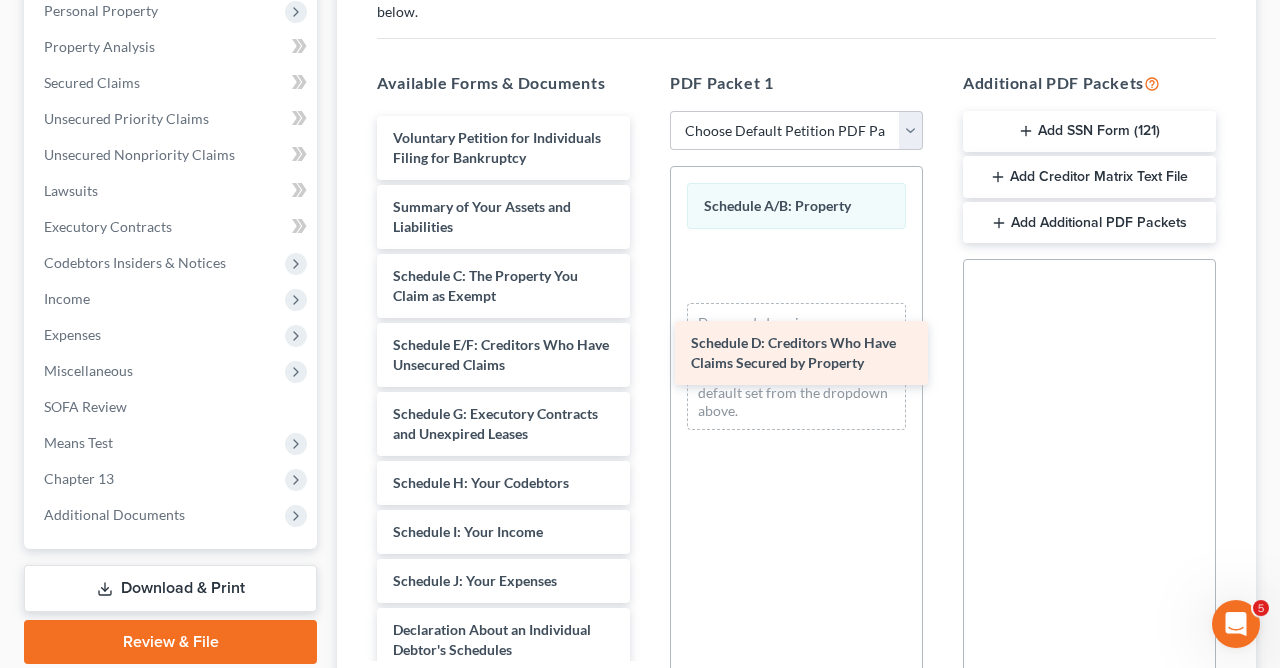 drag, startPoint x: 469, startPoint y: 354, endPoint x: 767, endPoint y: 354, distance: 298 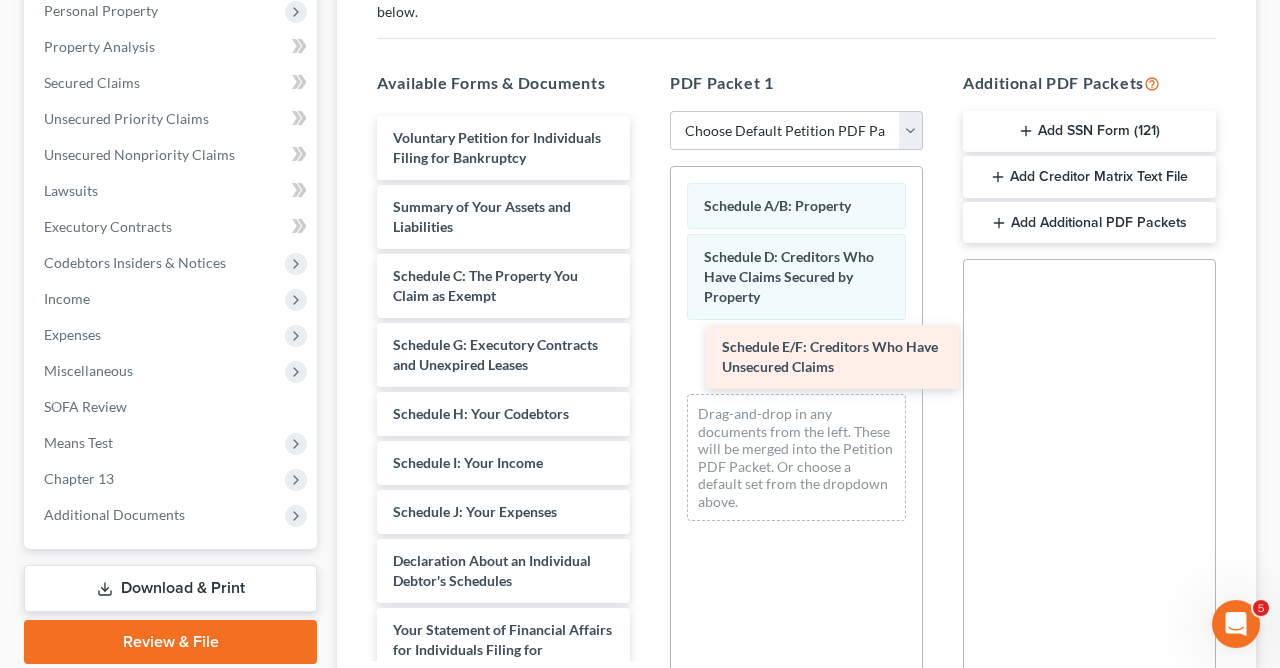 drag, startPoint x: 535, startPoint y: 350, endPoint x: 864, endPoint y: 354, distance: 329.02432 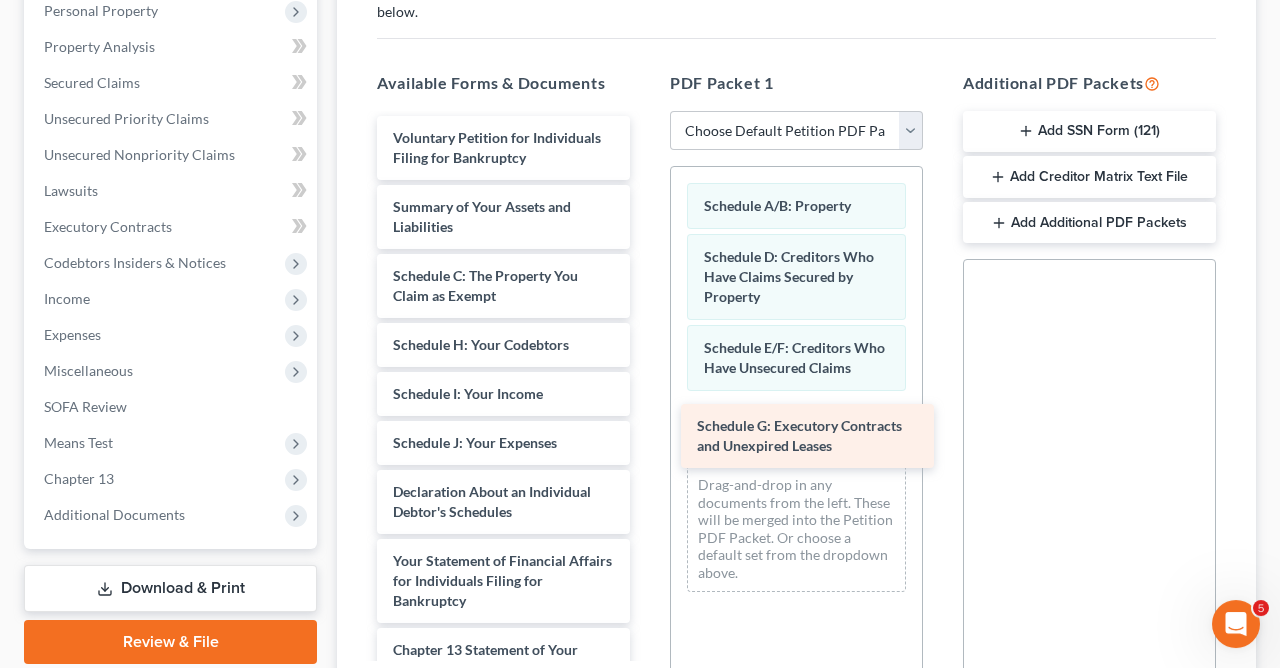 drag, startPoint x: 538, startPoint y: 351, endPoint x: 842, endPoint y: 434, distance: 315.12695 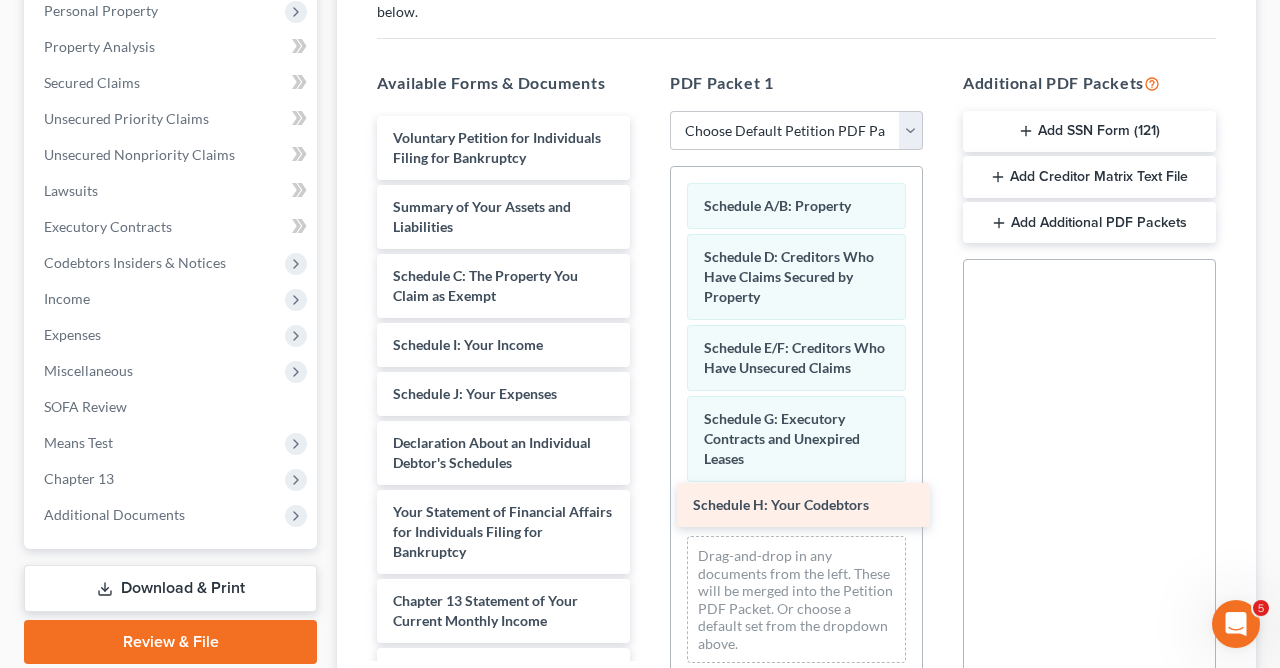 drag, startPoint x: 503, startPoint y: 336, endPoint x: 803, endPoint y: 498, distance: 340.94574 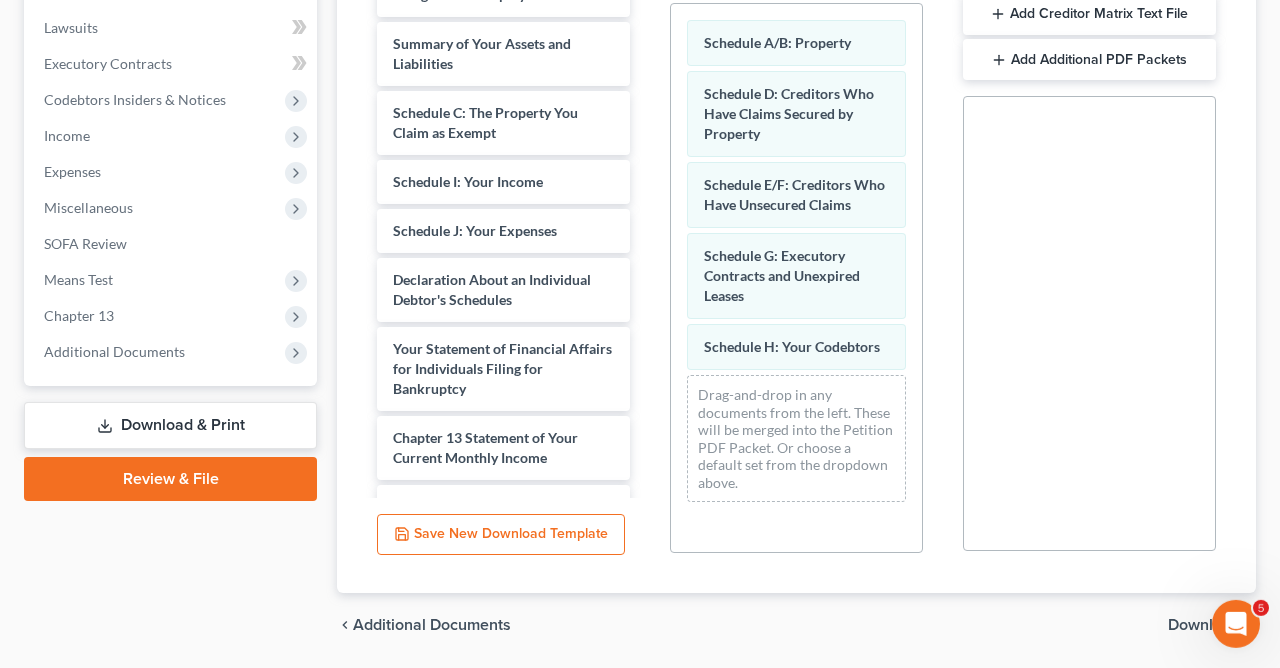 scroll, scrollTop: 557, scrollLeft: 0, axis: vertical 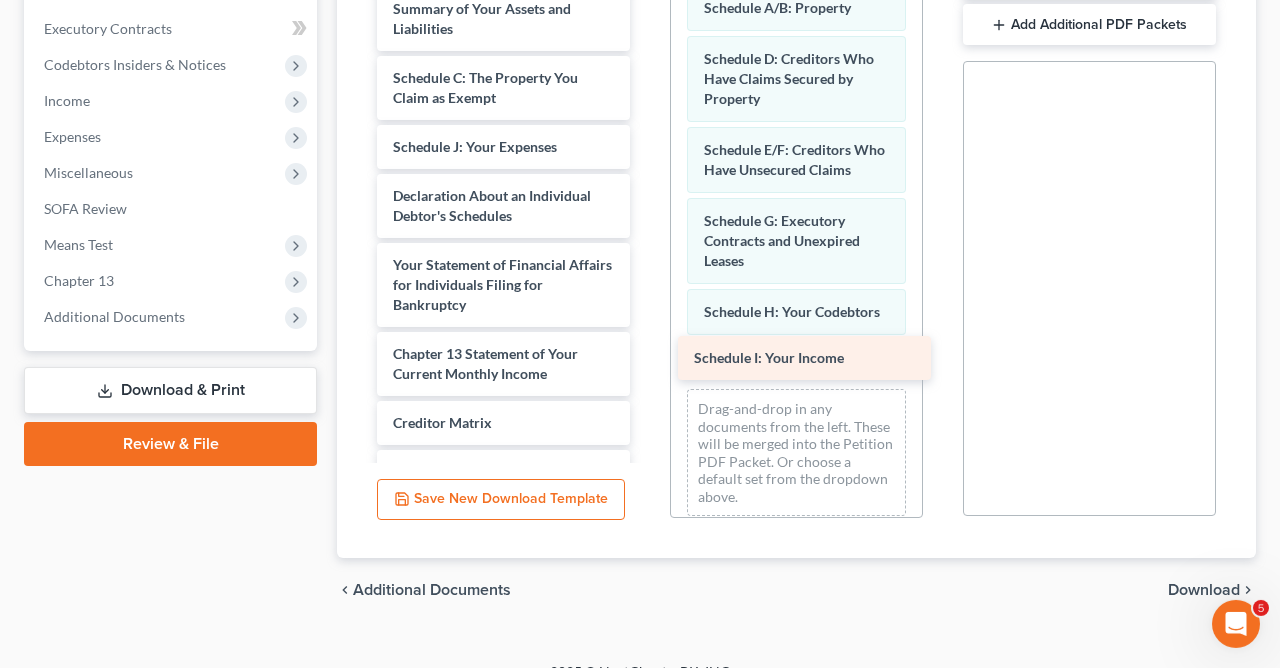 drag, startPoint x: 455, startPoint y: 137, endPoint x: 756, endPoint y: 350, distance: 368.7411 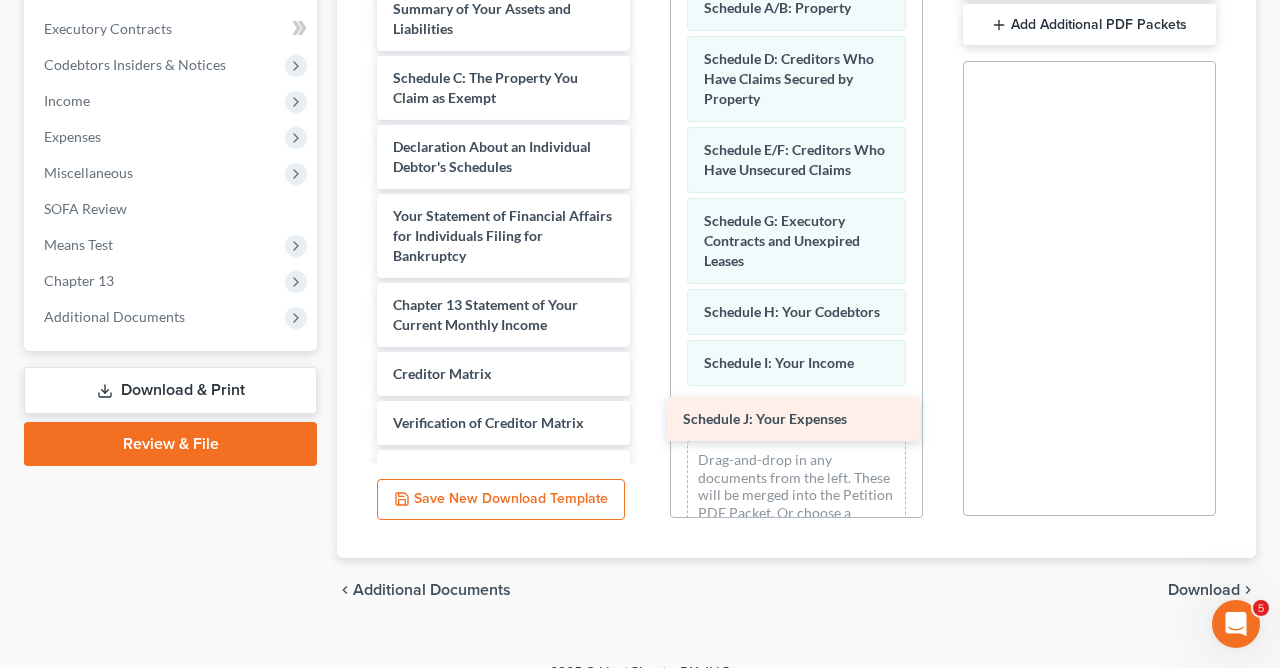 drag, startPoint x: 496, startPoint y: 146, endPoint x: 786, endPoint y: 420, distance: 398.96866 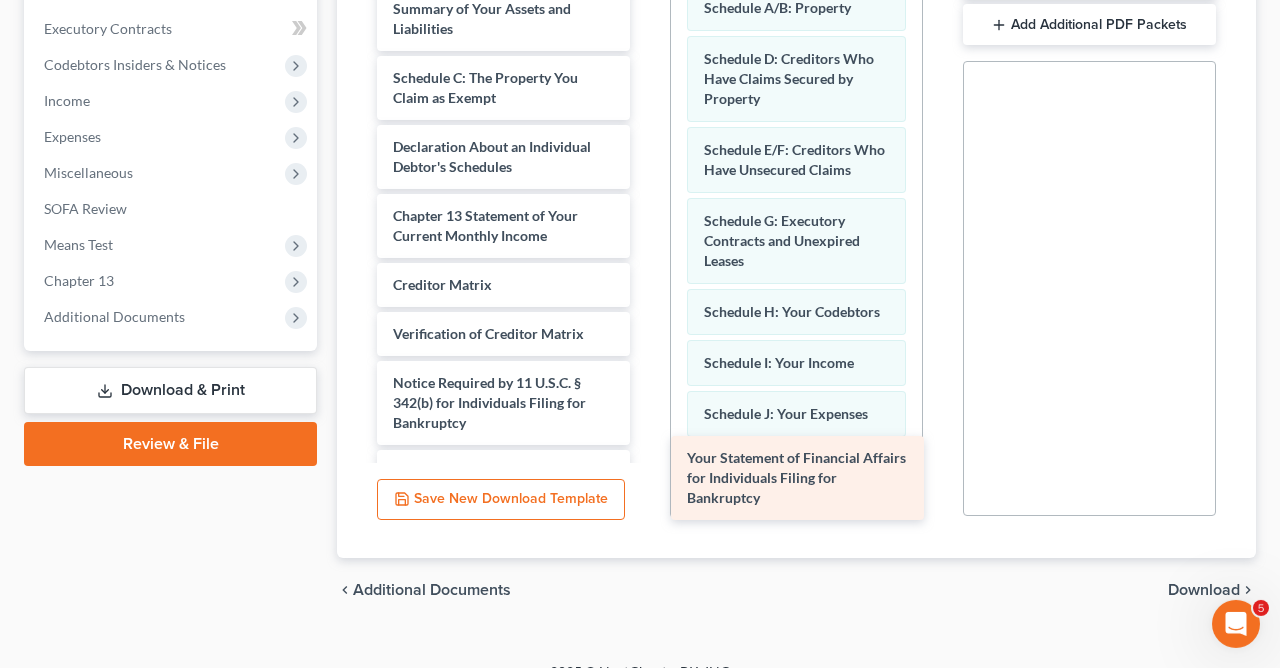 drag, startPoint x: 520, startPoint y: 220, endPoint x: 814, endPoint y: 464, distance: 382.06284 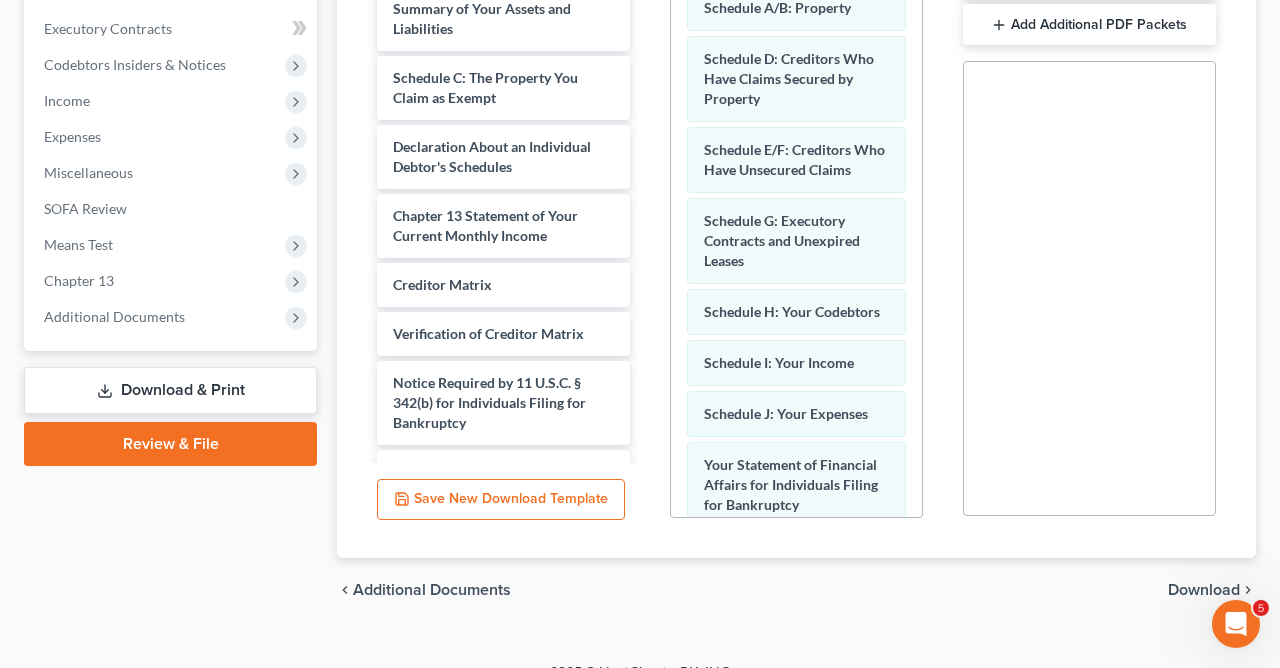 scroll, scrollTop: 586, scrollLeft: 0, axis: vertical 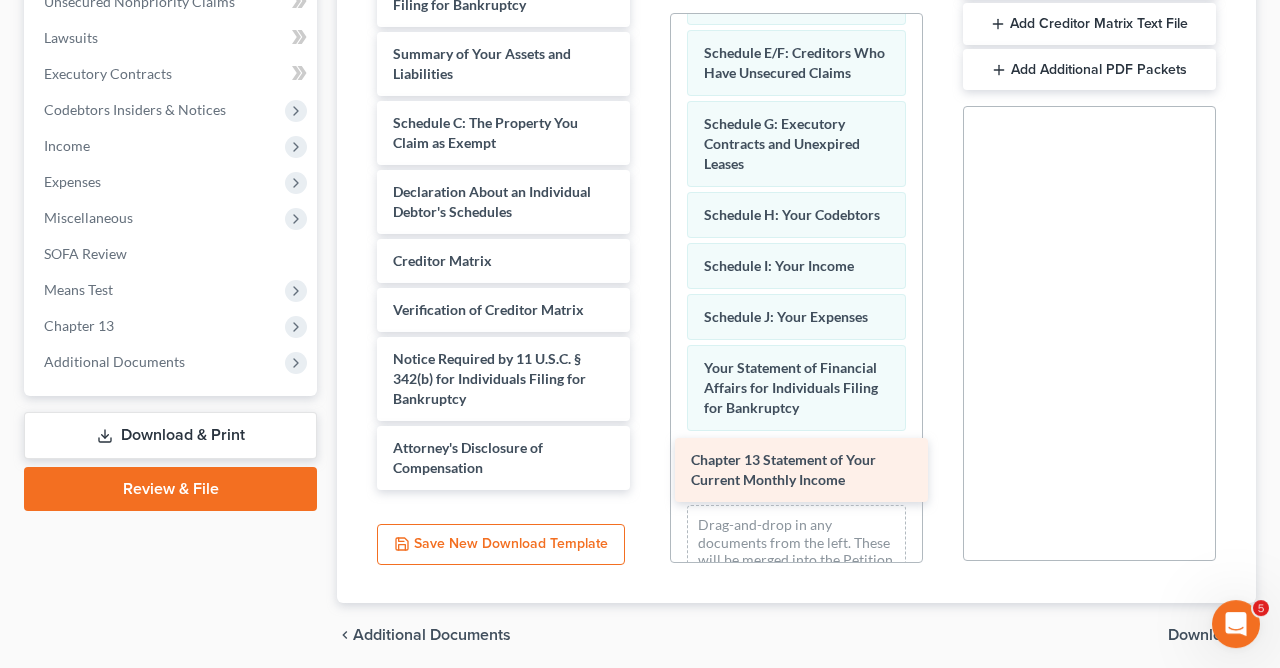 drag, startPoint x: 505, startPoint y: 269, endPoint x: 803, endPoint y: 470, distance: 359.45096 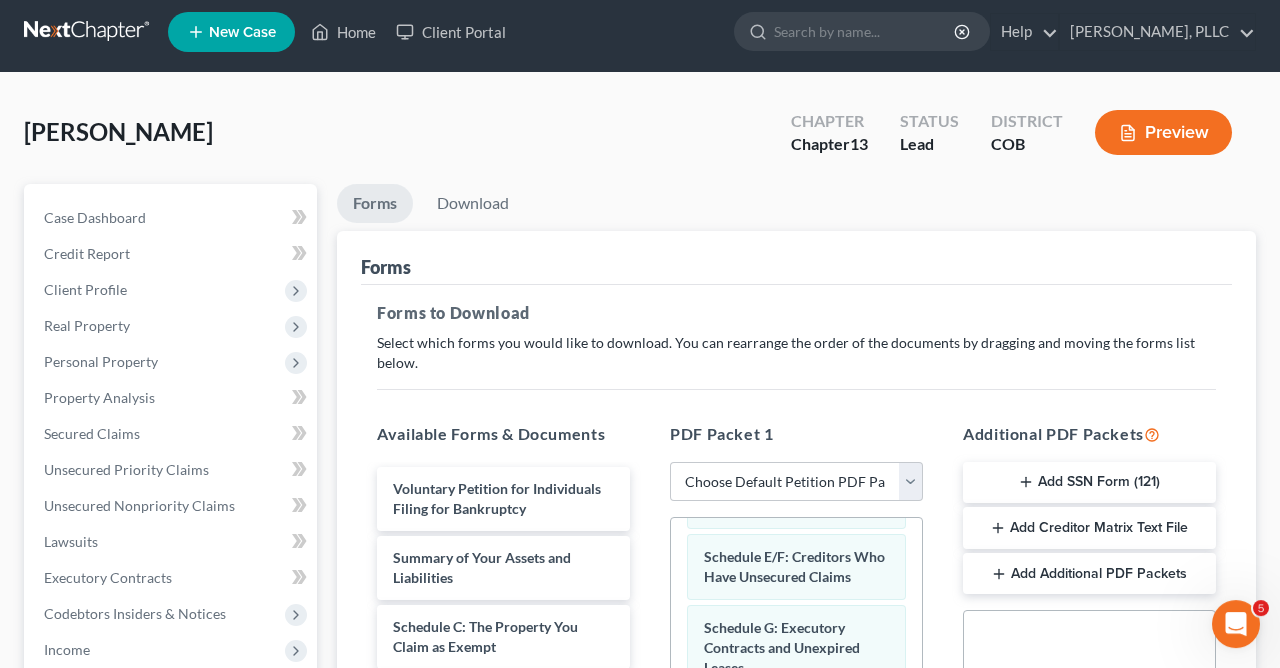 scroll, scrollTop: 6, scrollLeft: 0, axis: vertical 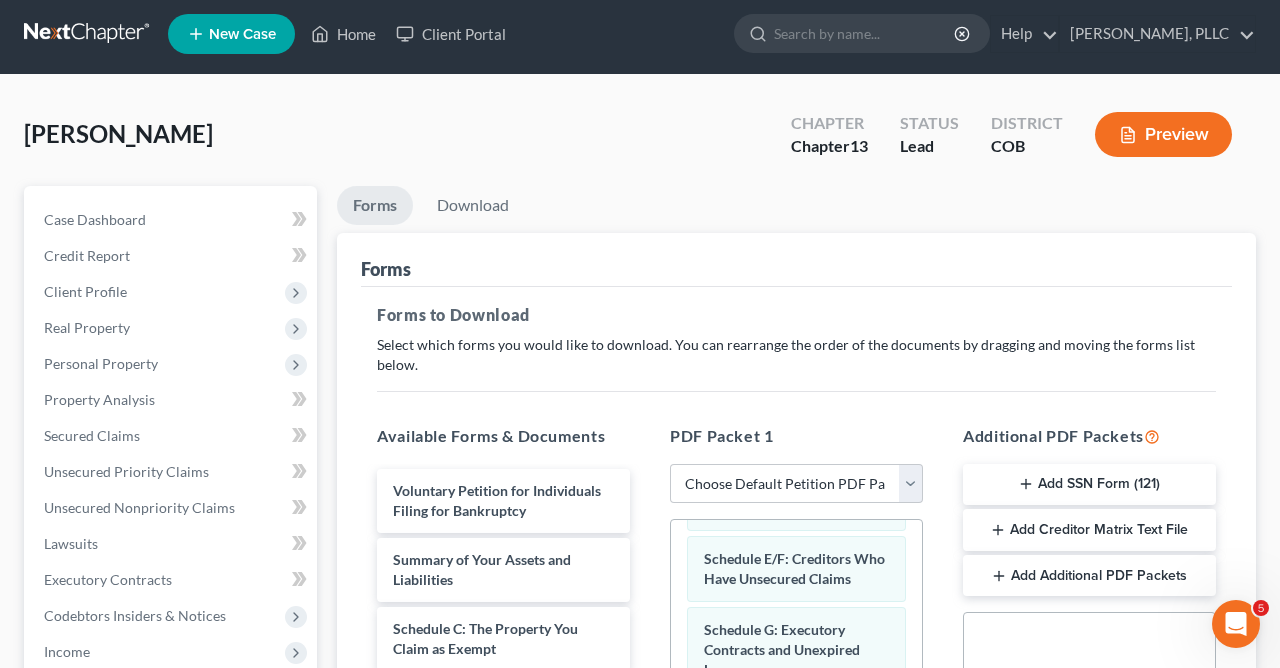 click on "Preview" at bounding box center [1163, 134] 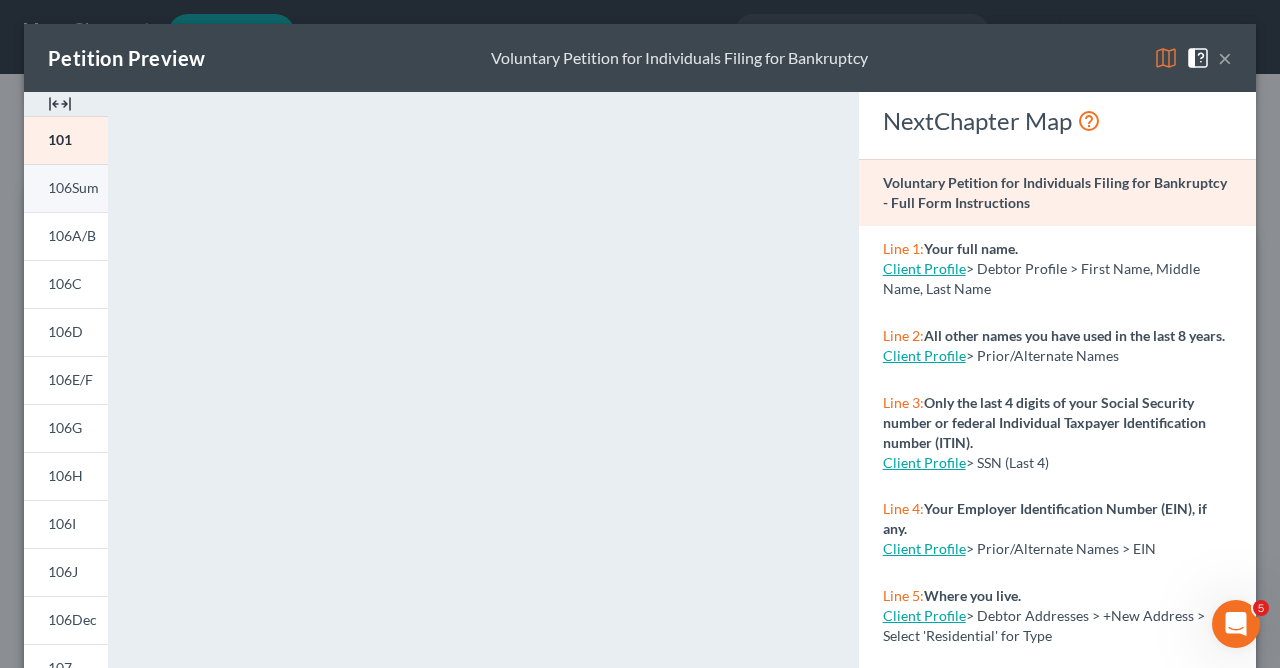 click on "106Sum" at bounding box center (66, 188) 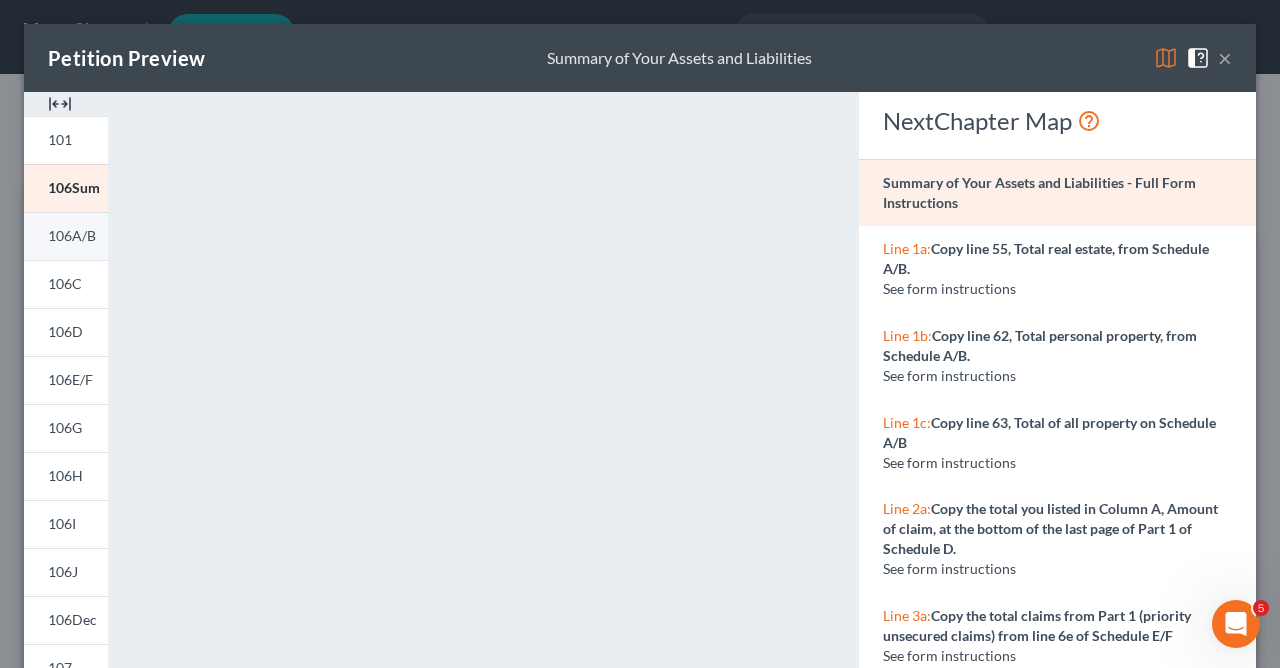 click on "106A/B" at bounding box center (72, 235) 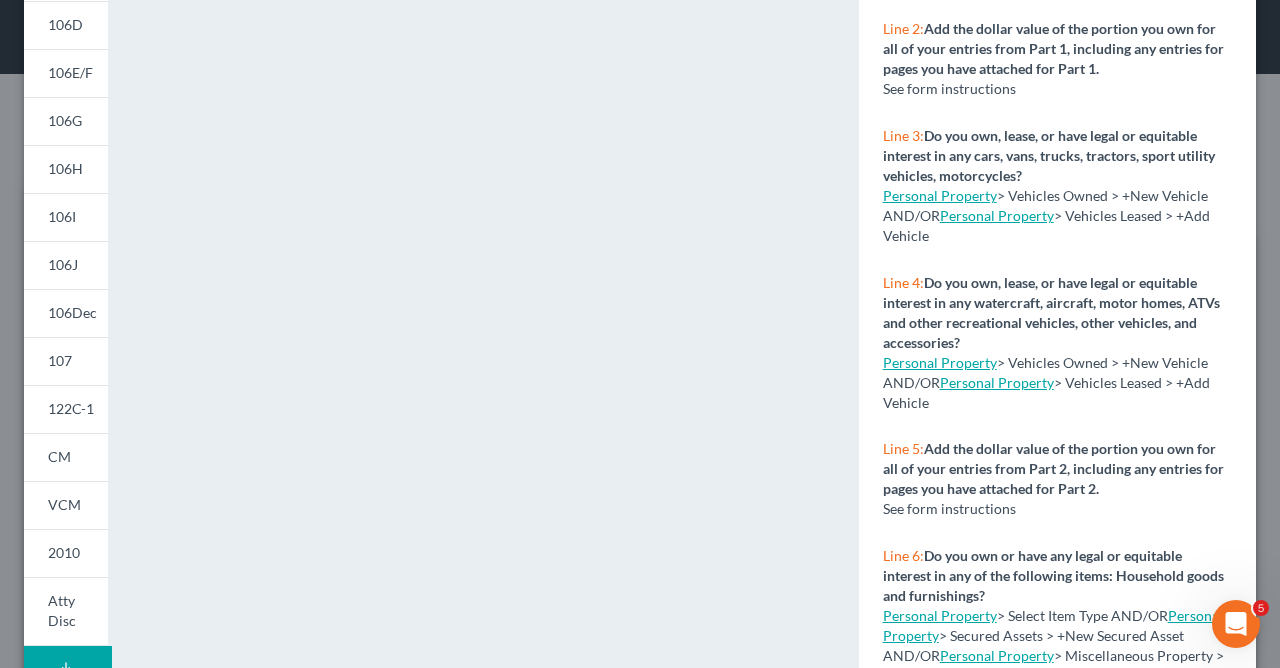 scroll, scrollTop: 460, scrollLeft: 0, axis: vertical 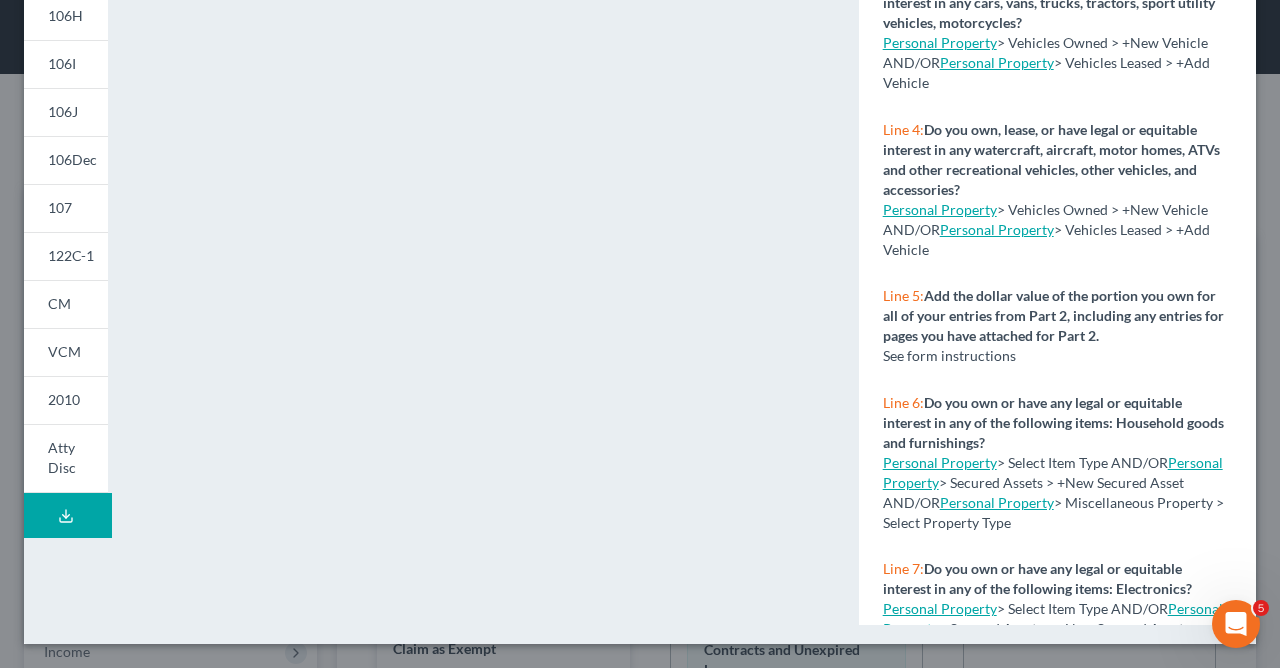 click 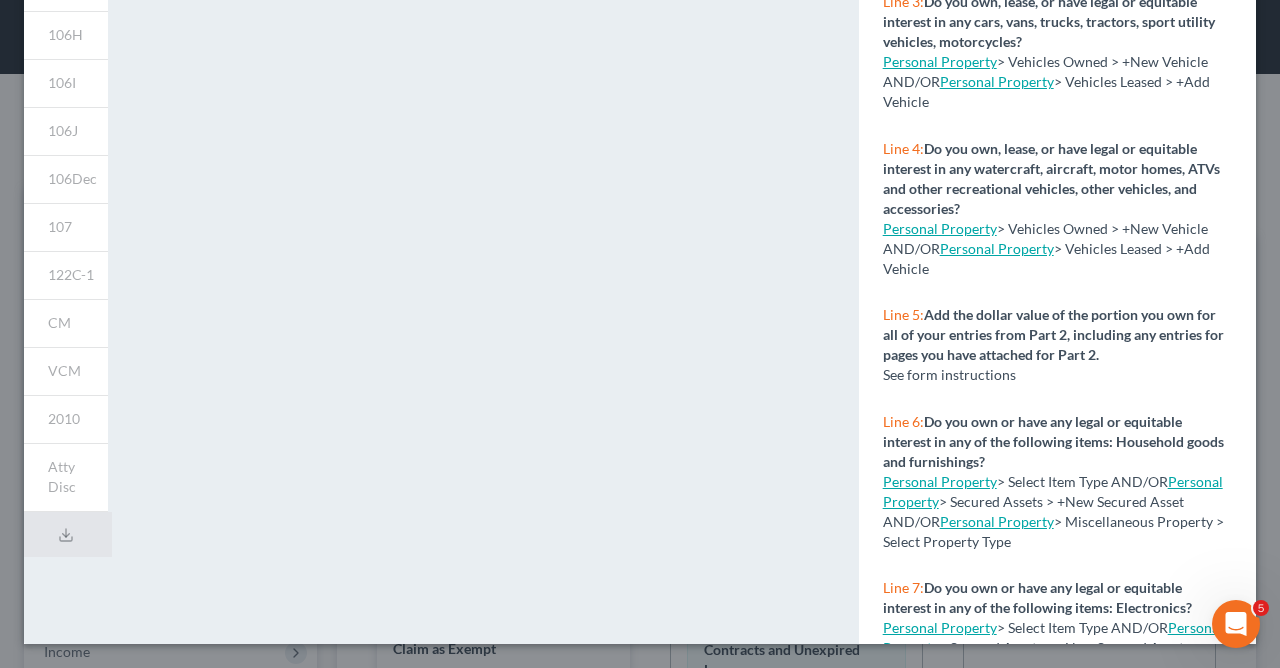 scroll, scrollTop: 442, scrollLeft: 0, axis: vertical 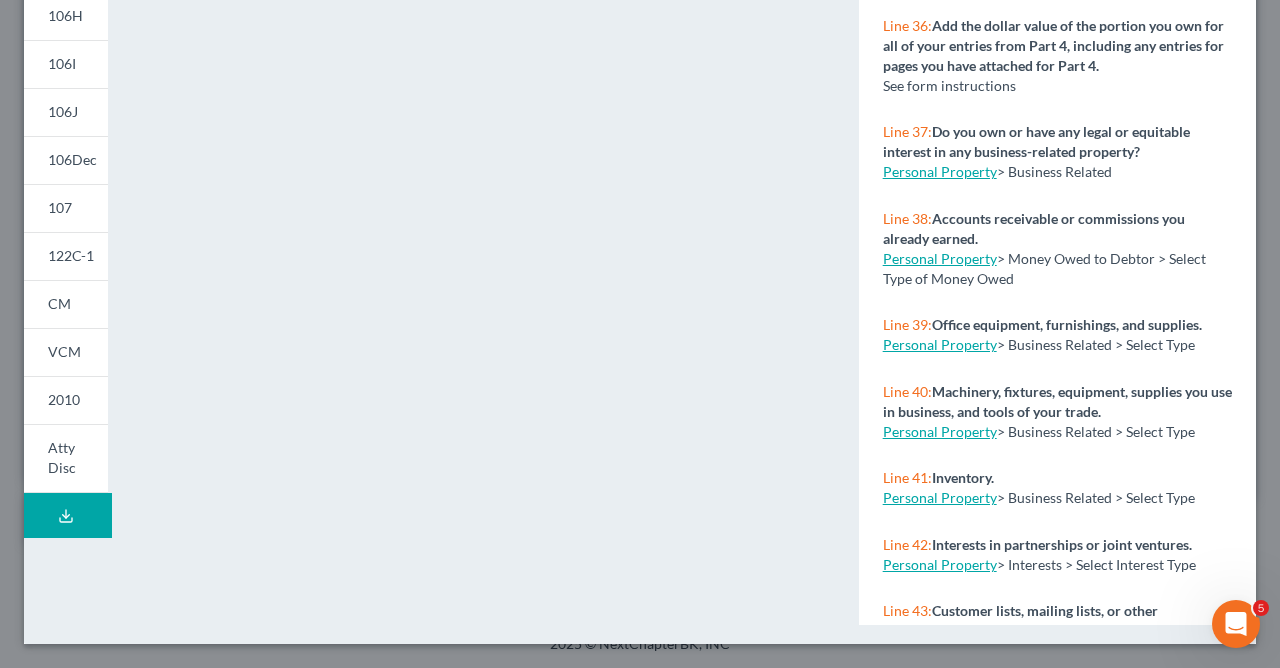 click 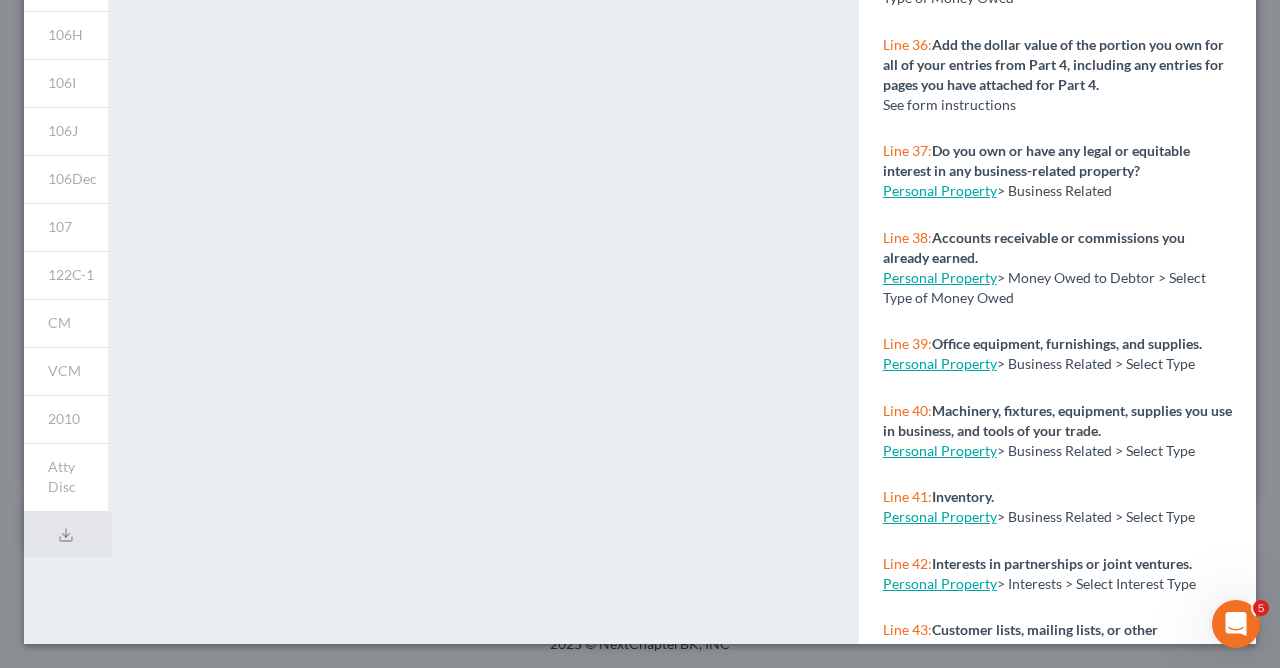 scroll, scrollTop: 442, scrollLeft: 0, axis: vertical 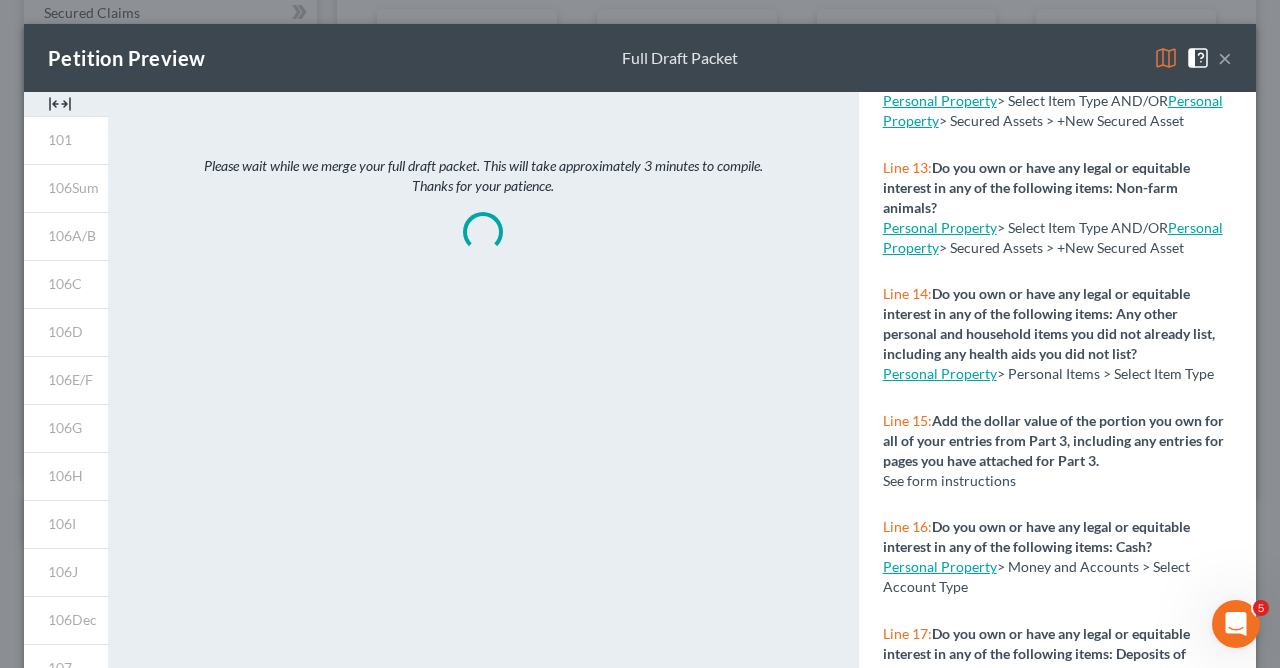 click on "×" at bounding box center [1225, 58] 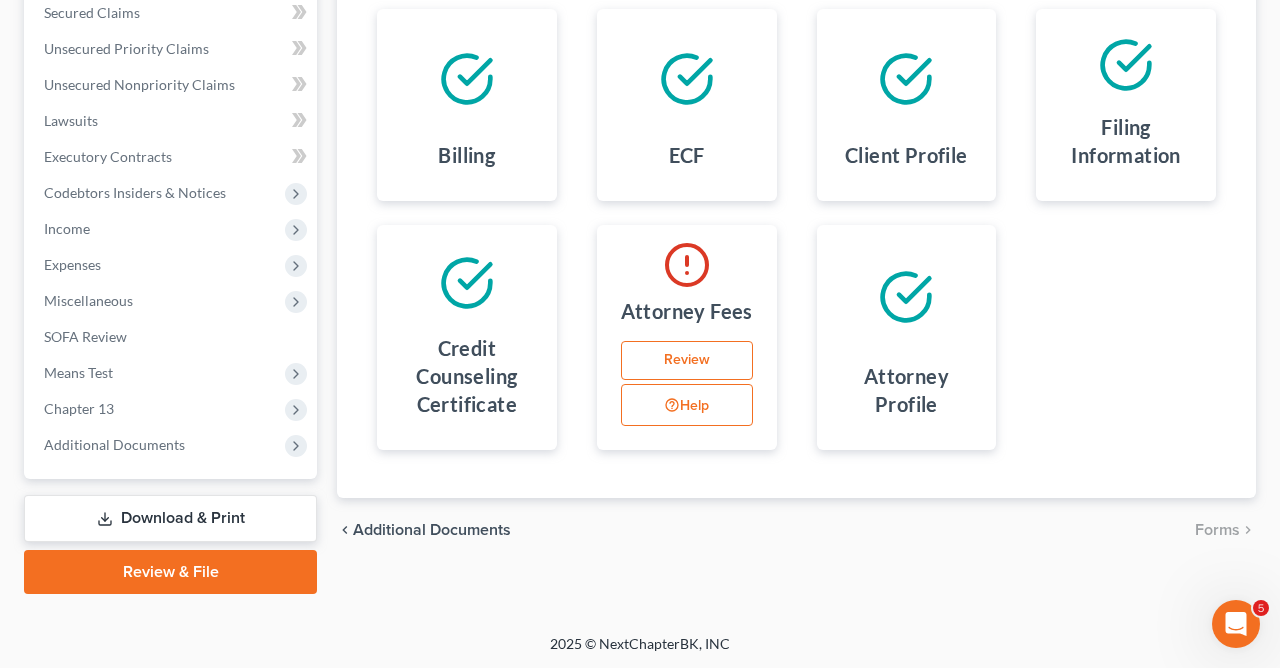 click on "Download & Print" at bounding box center (170, 518) 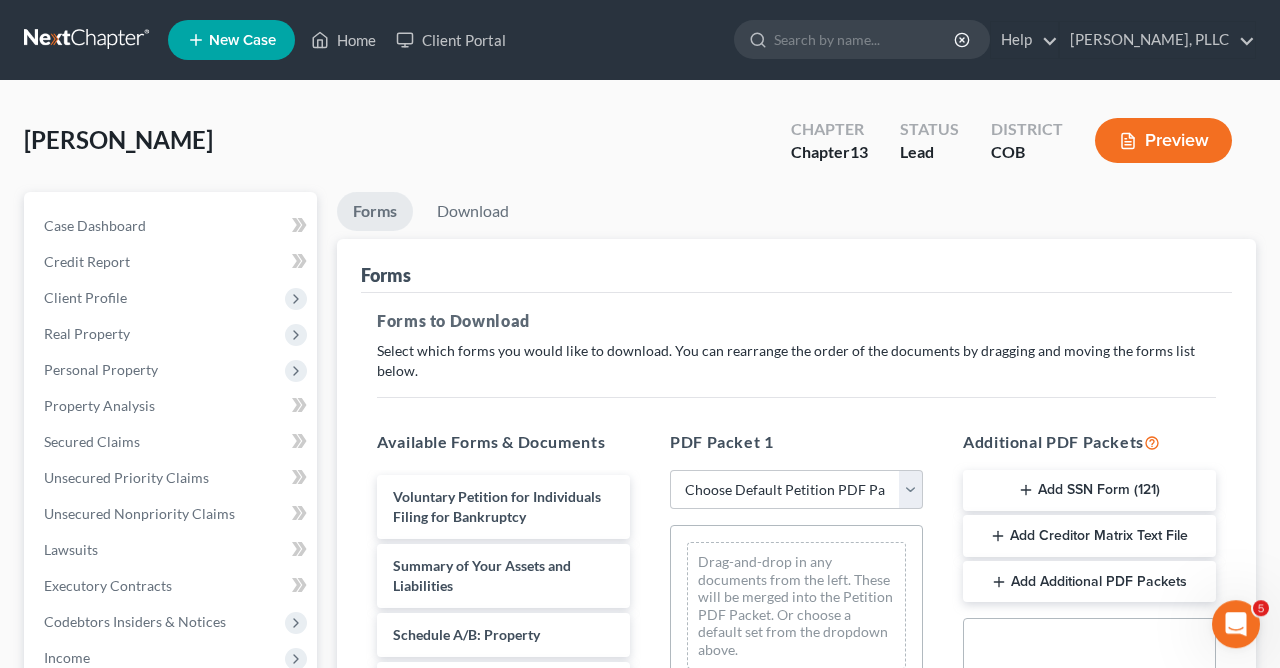 scroll, scrollTop: 0, scrollLeft: 0, axis: both 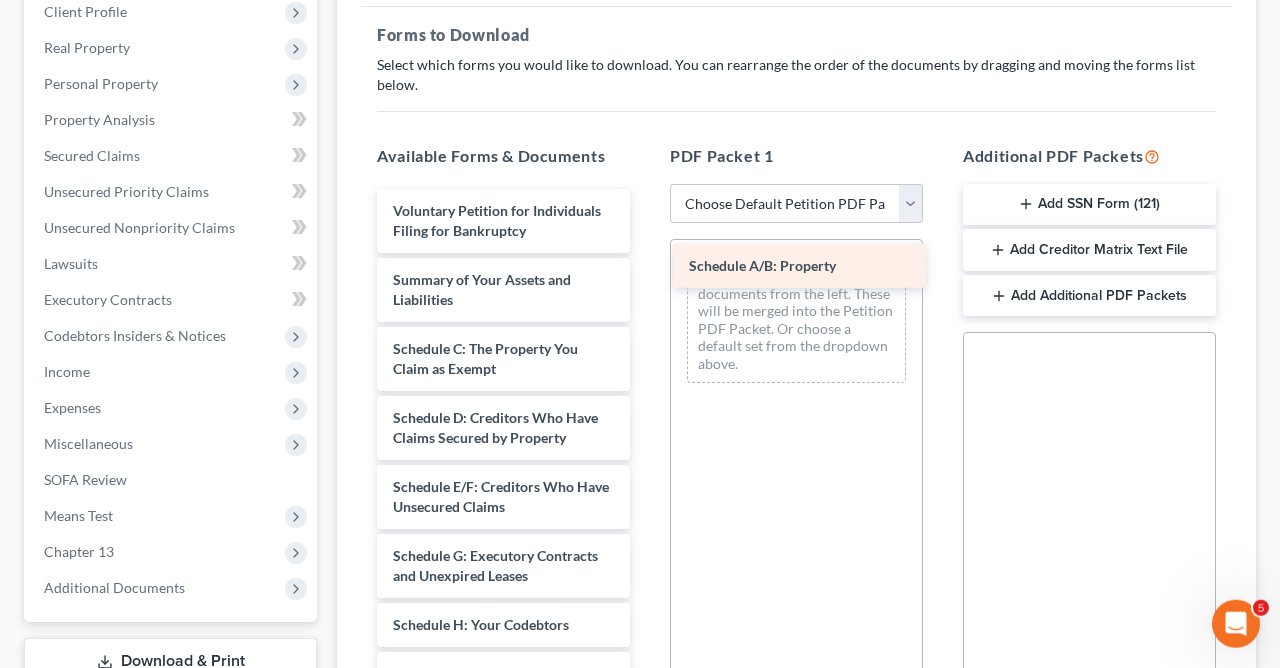 drag, startPoint x: 542, startPoint y: 335, endPoint x: 838, endPoint y: 254, distance: 306.88272 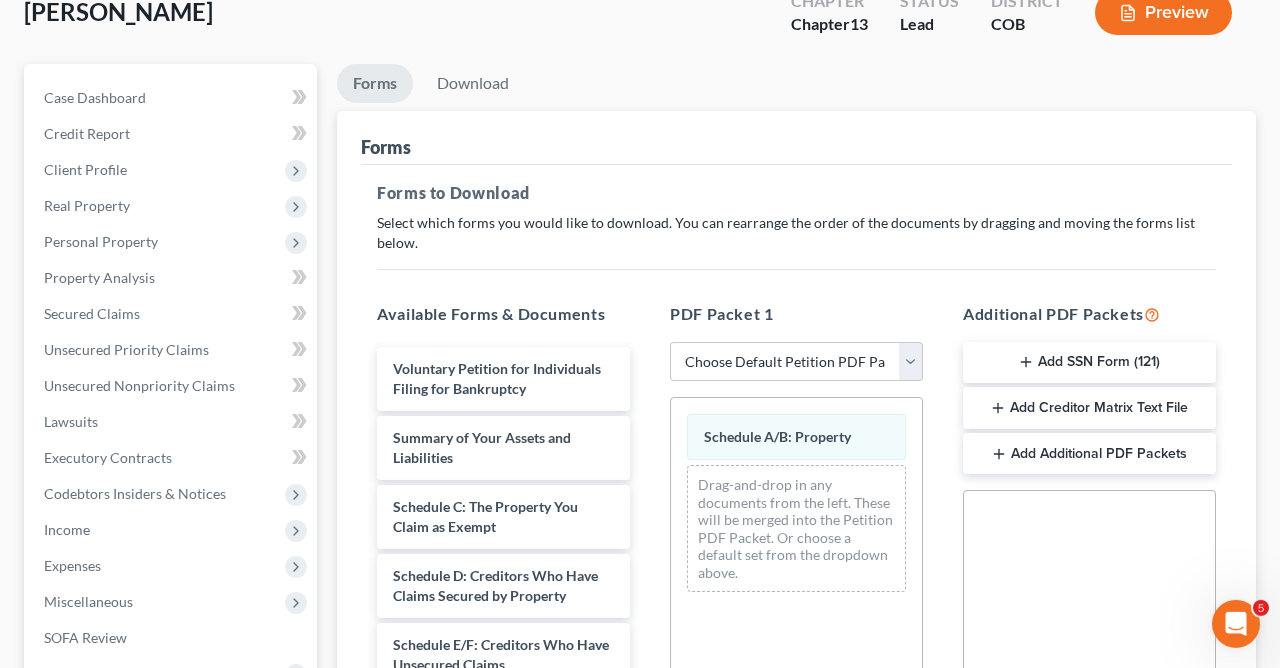 scroll, scrollTop: 86, scrollLeft: 0, axis: vertical 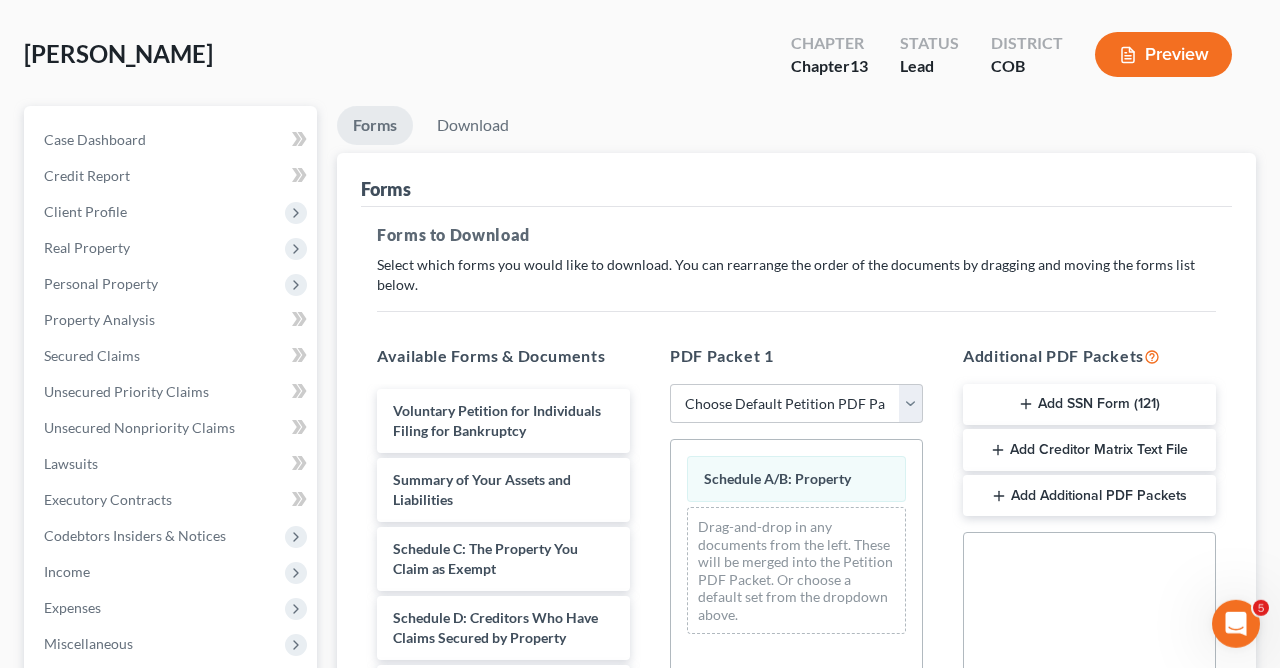 click on "Preview" at bounding box center (1163, 54) 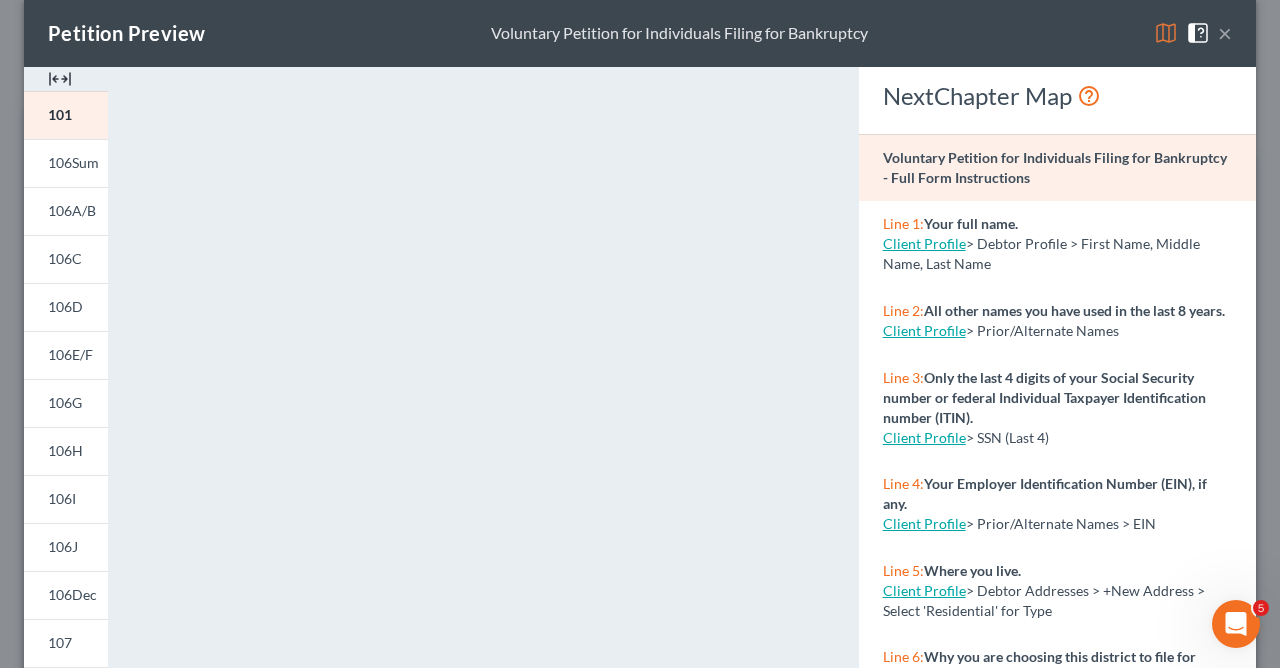 scroll, scrollTop: 0, scrollLeft: 0, axis: both 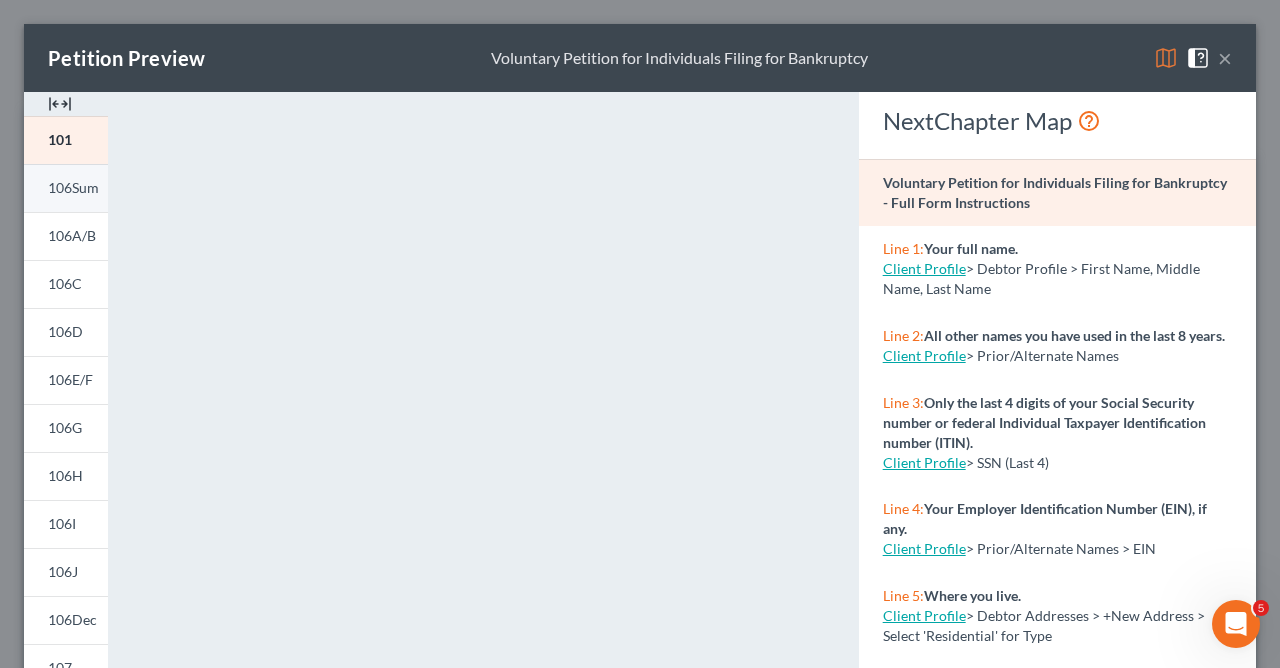 click on "106Sum" at bounding box center (73, 187) 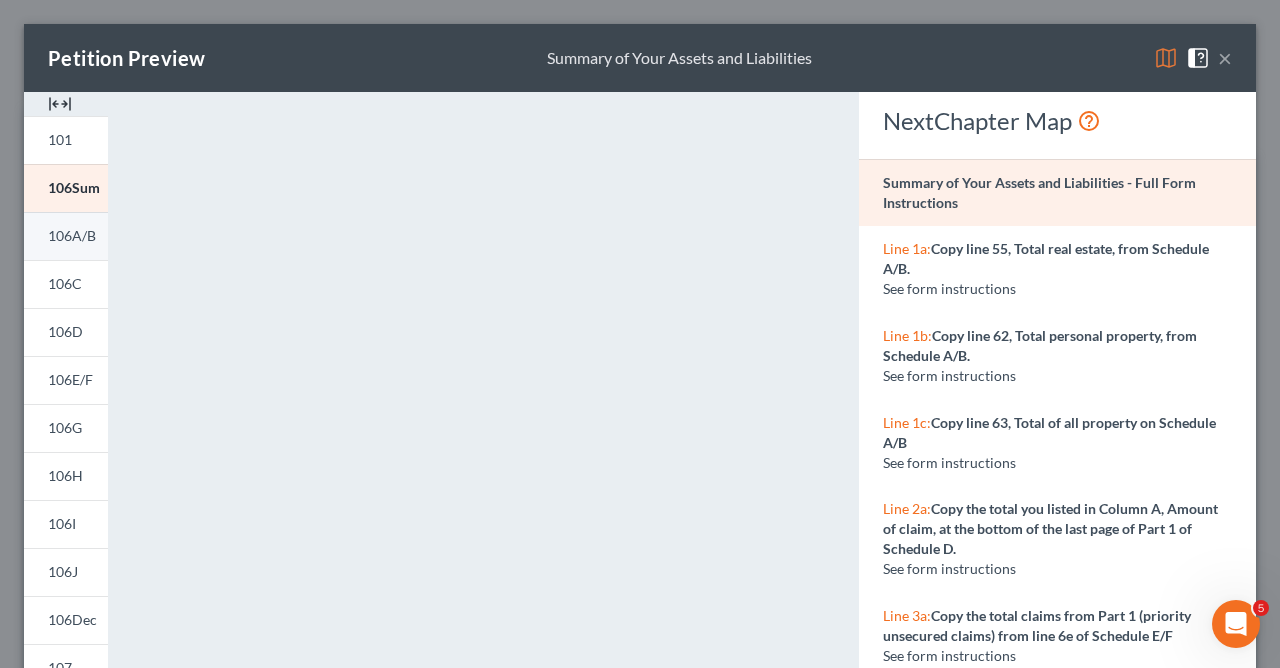 click on "106A/B" at bounding box center [72, 235] 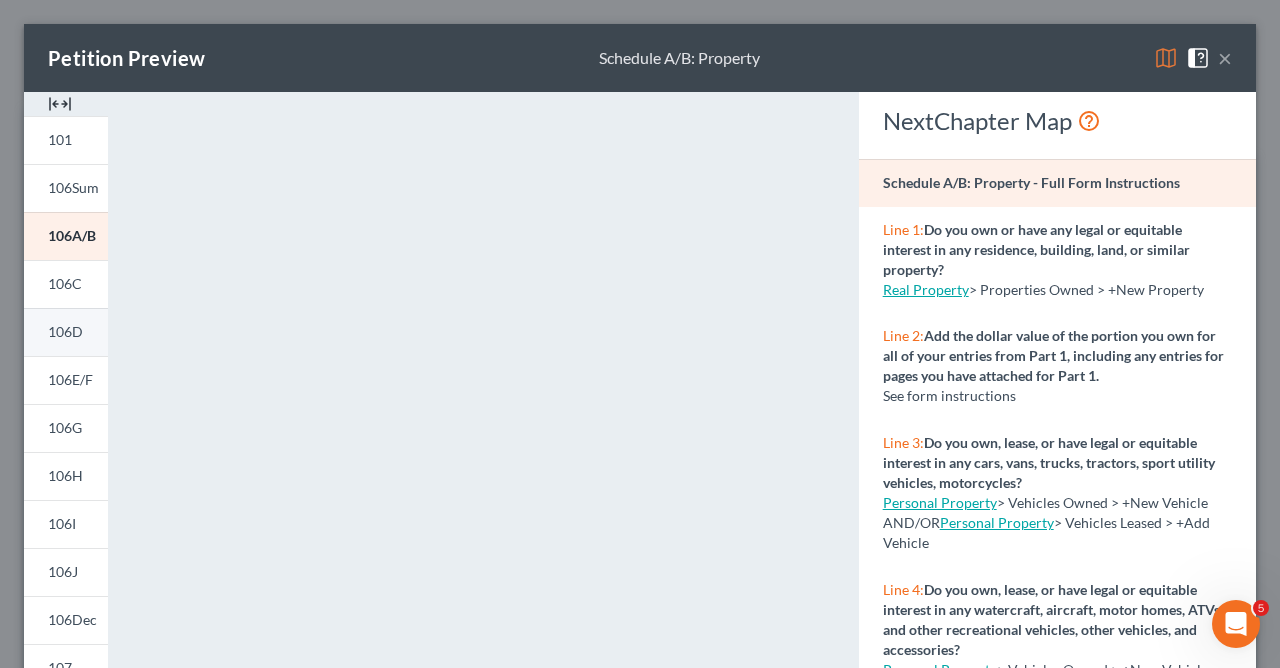 click on "106D" at bounding box center (65, 331) 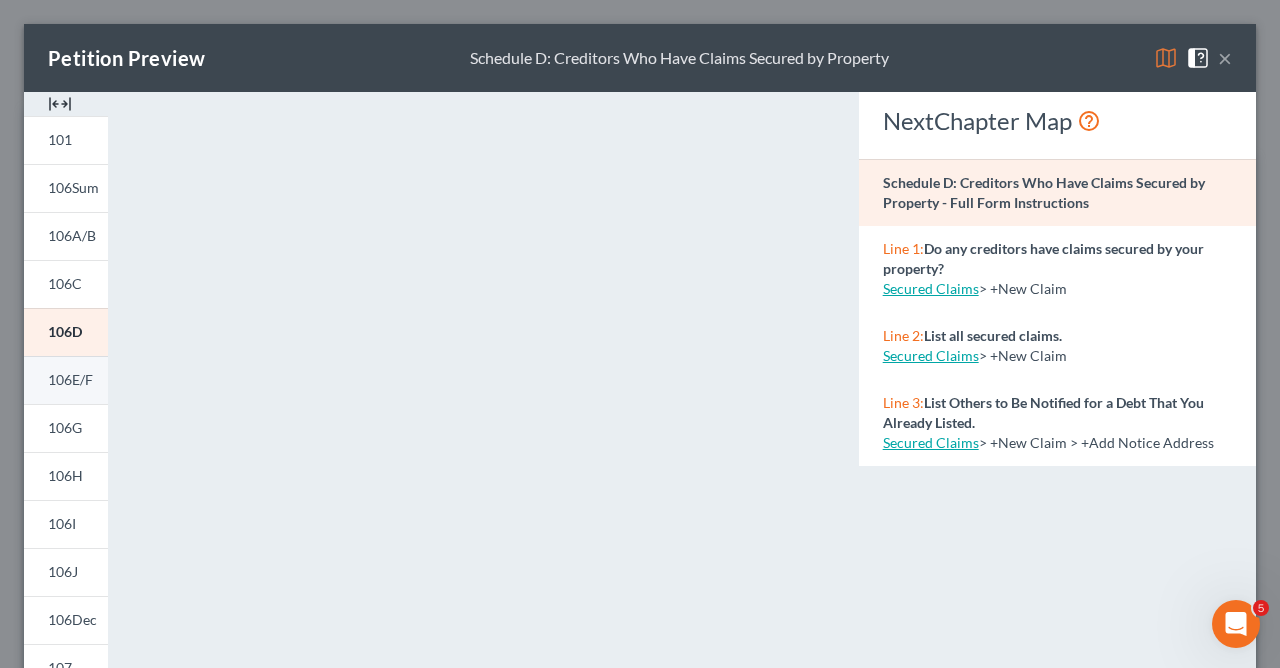 click on "106E/F" at bounding box center (70, 379) 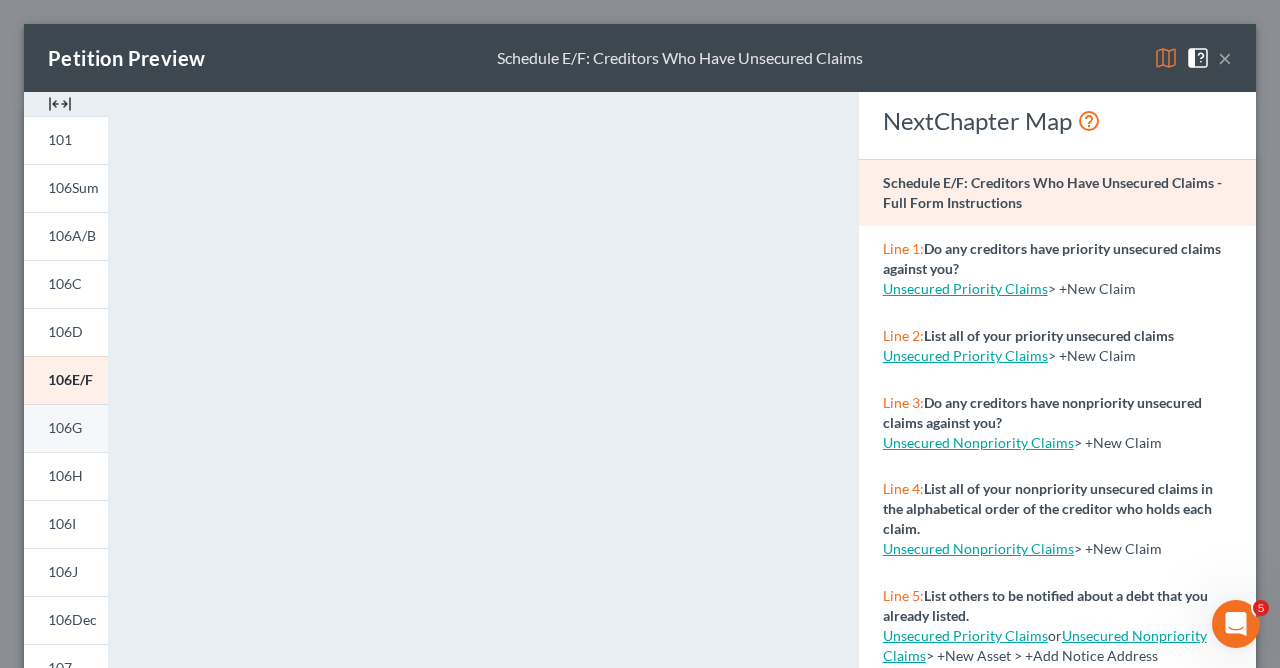 click on "106G" at bounding box center (65, 427) 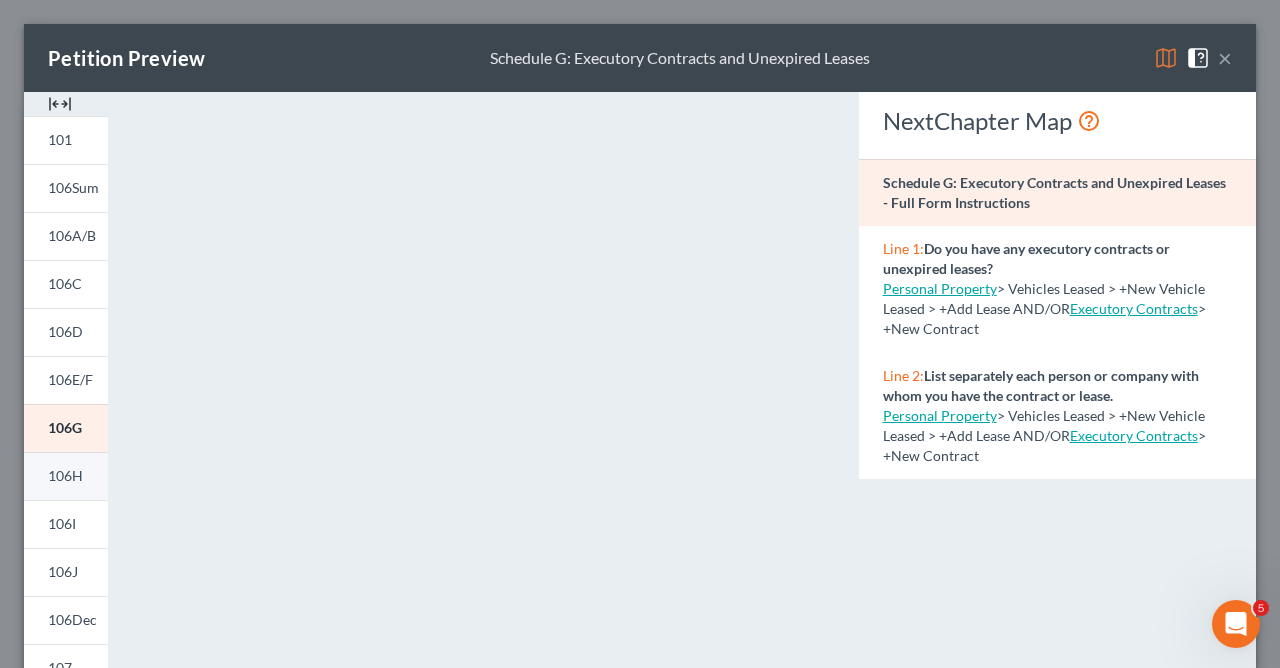 click on "106H" at bounding box center (65, 475) 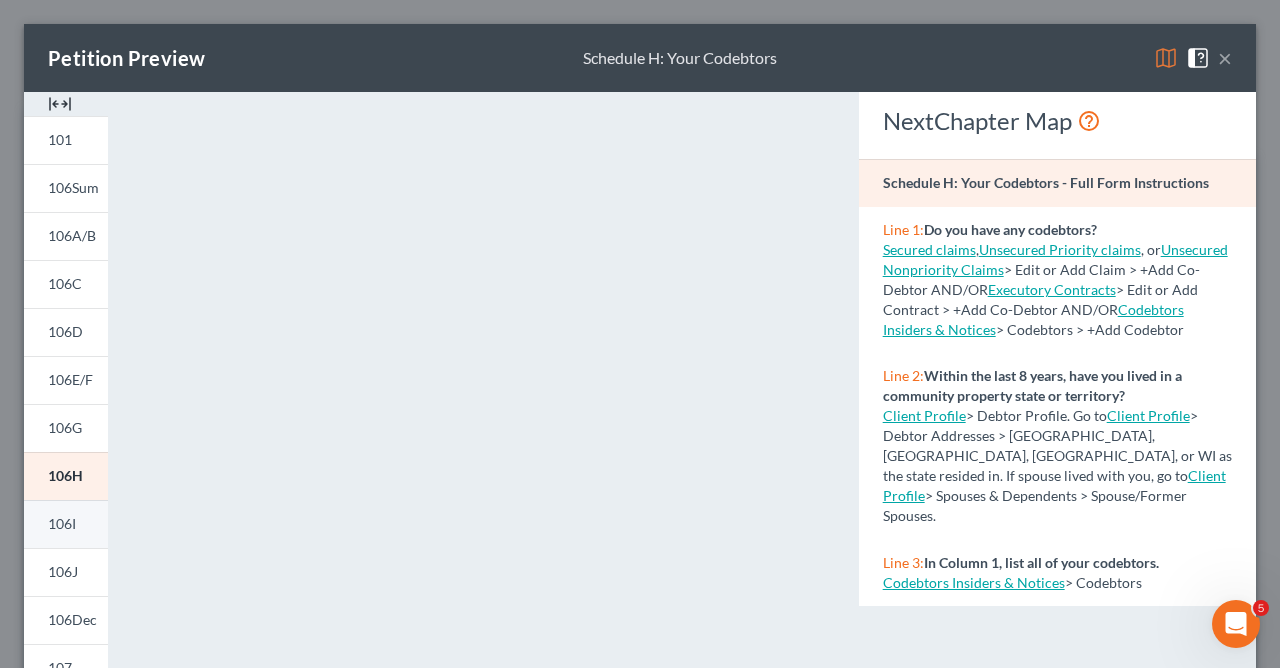 click on "106I" at bounding box center [62, 523] 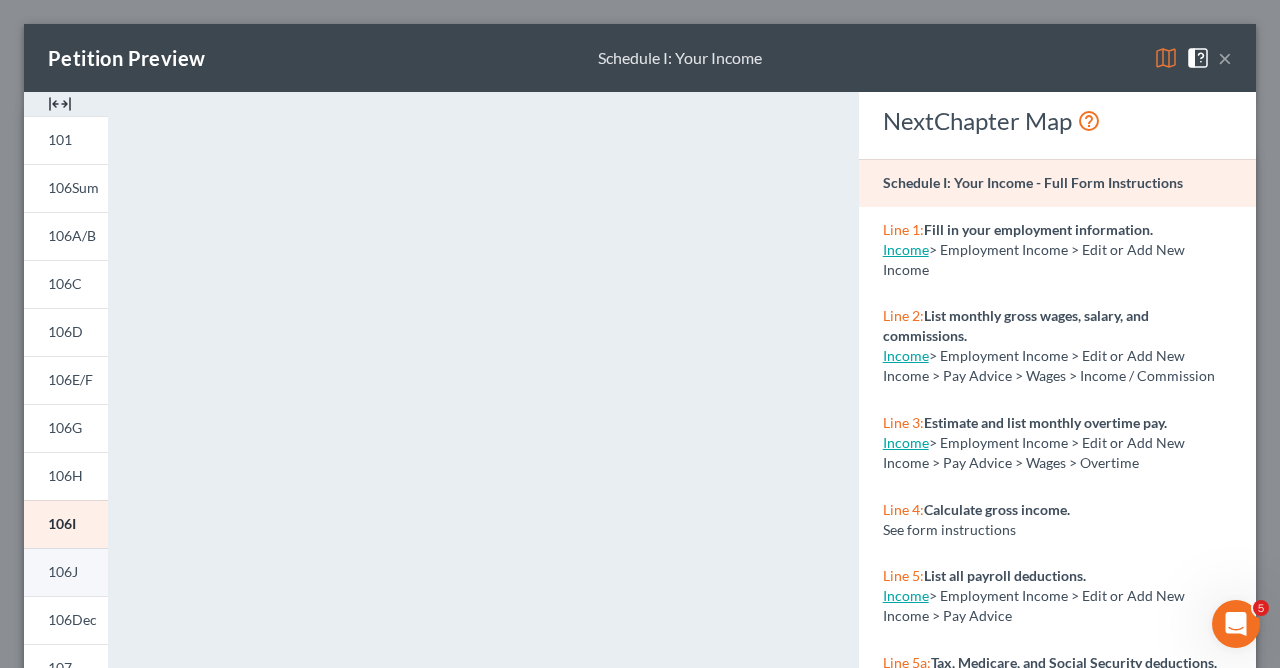 click on "106J" at bounding box center [63, 571] 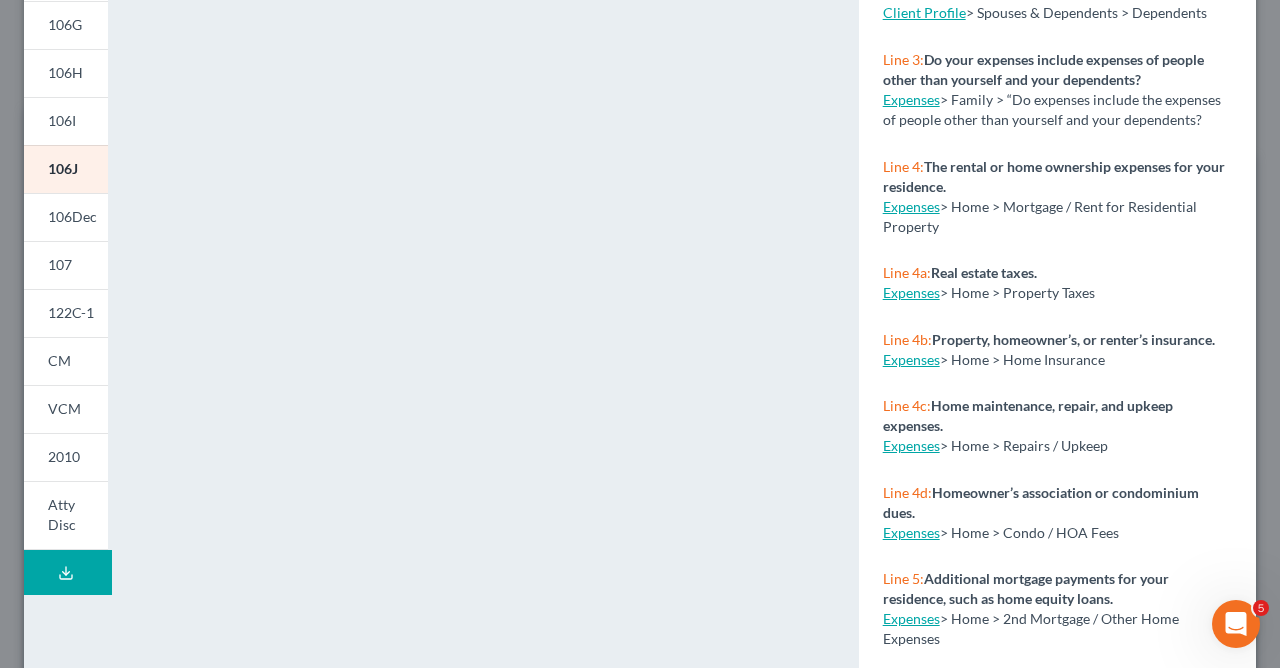 scroll, scrollTop: 460, scrollLeft: 0, axis: vertical 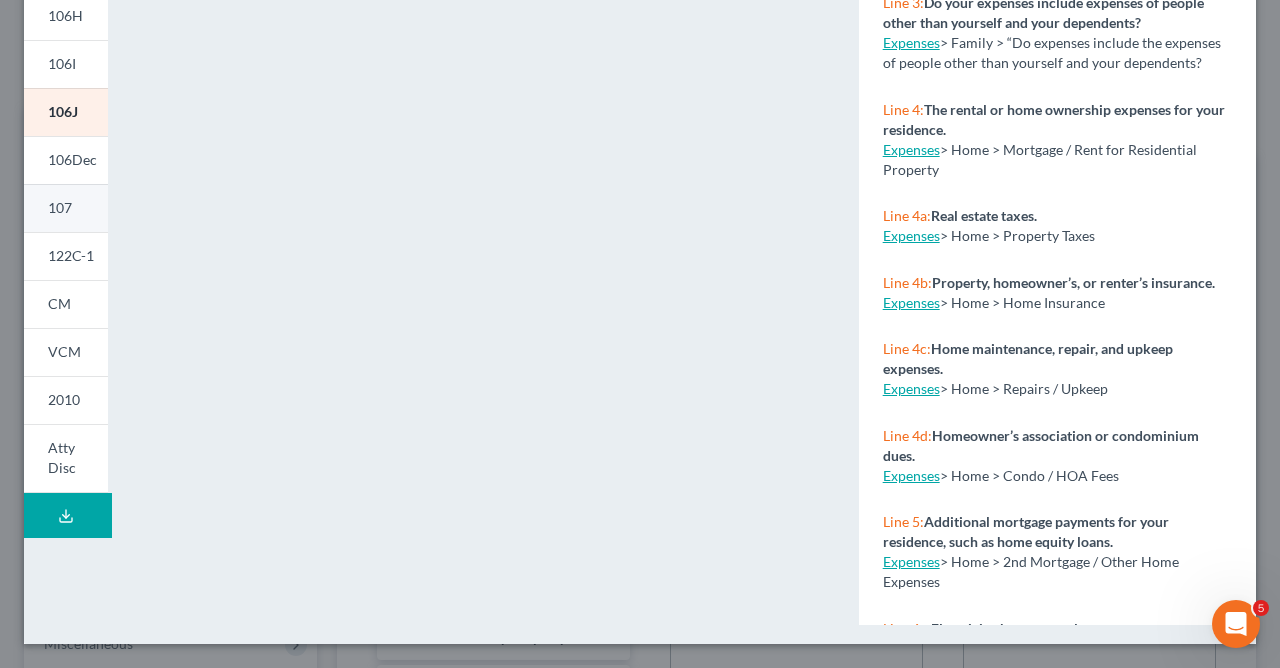 click on "107" at bounding box center [60, 207] 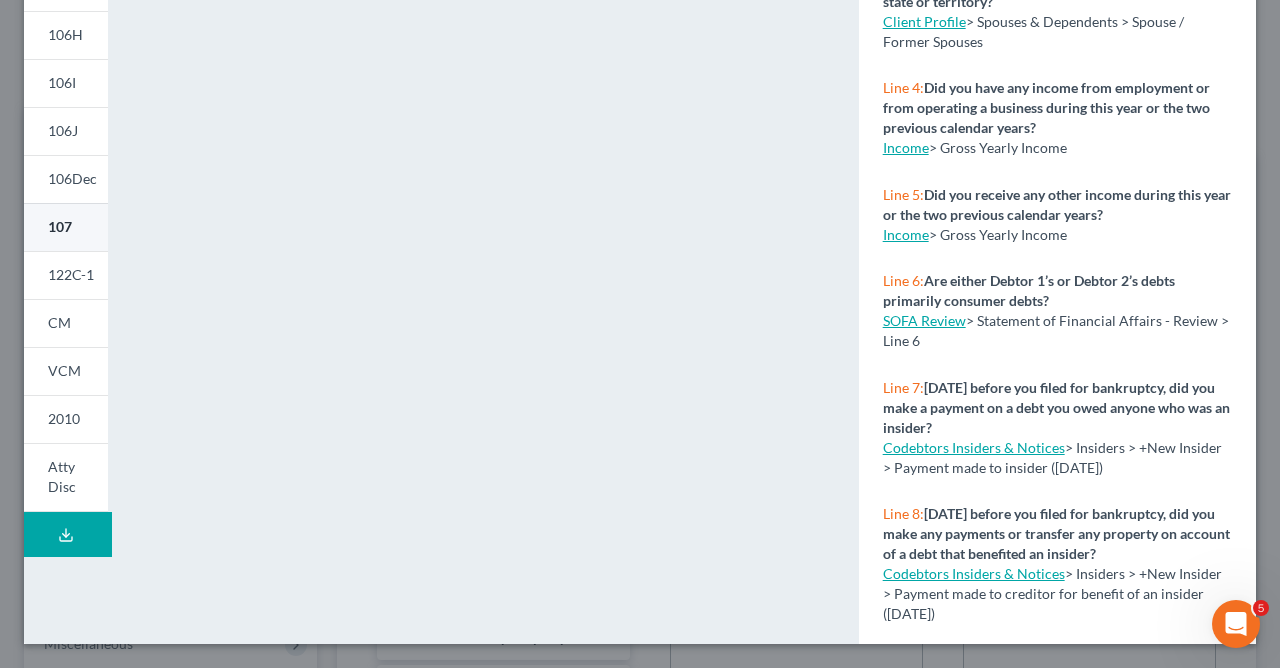 scroll, scrollTop: 442, scrollLeft: 0, axis: vertical 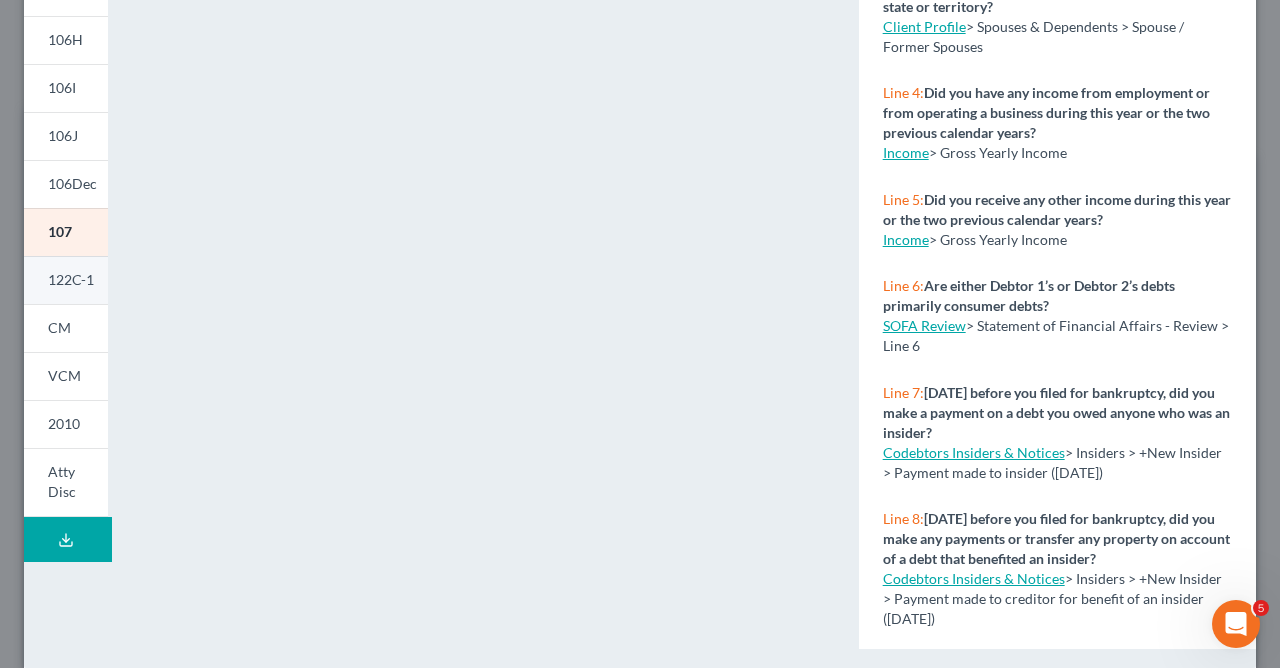 click on "122C-1" at bounding box center [71, 279] 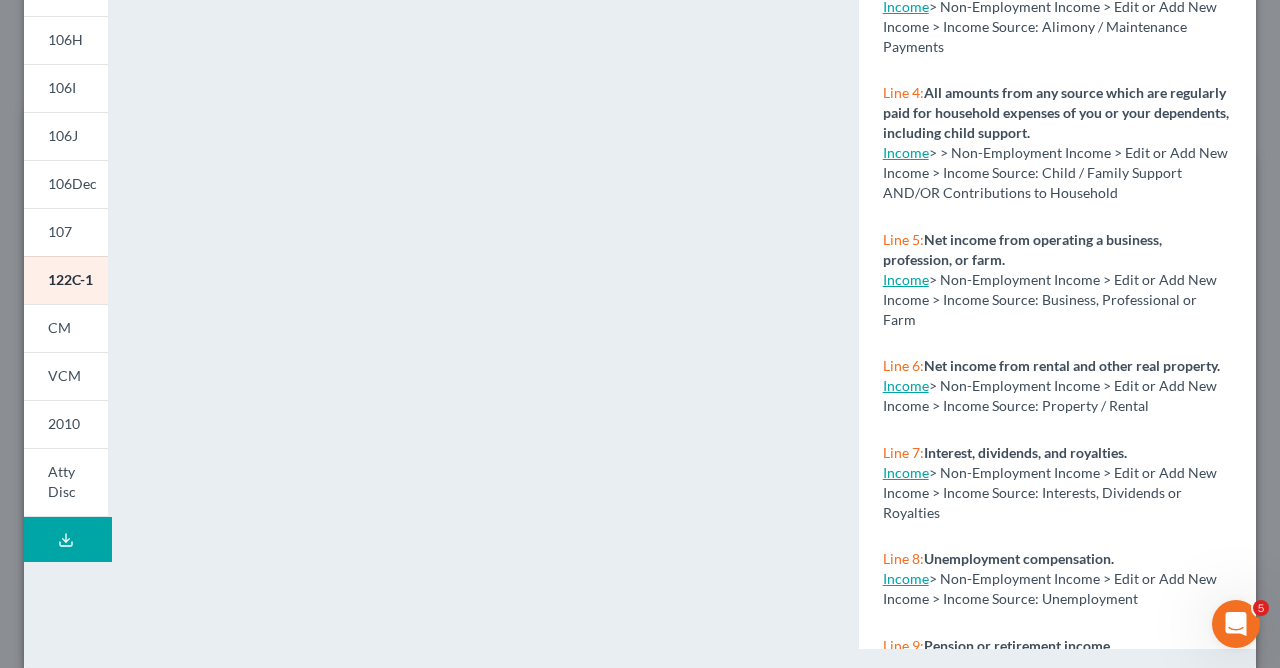 scroll, scrollTop: 164, scrollLeft: 0, axis: vertical 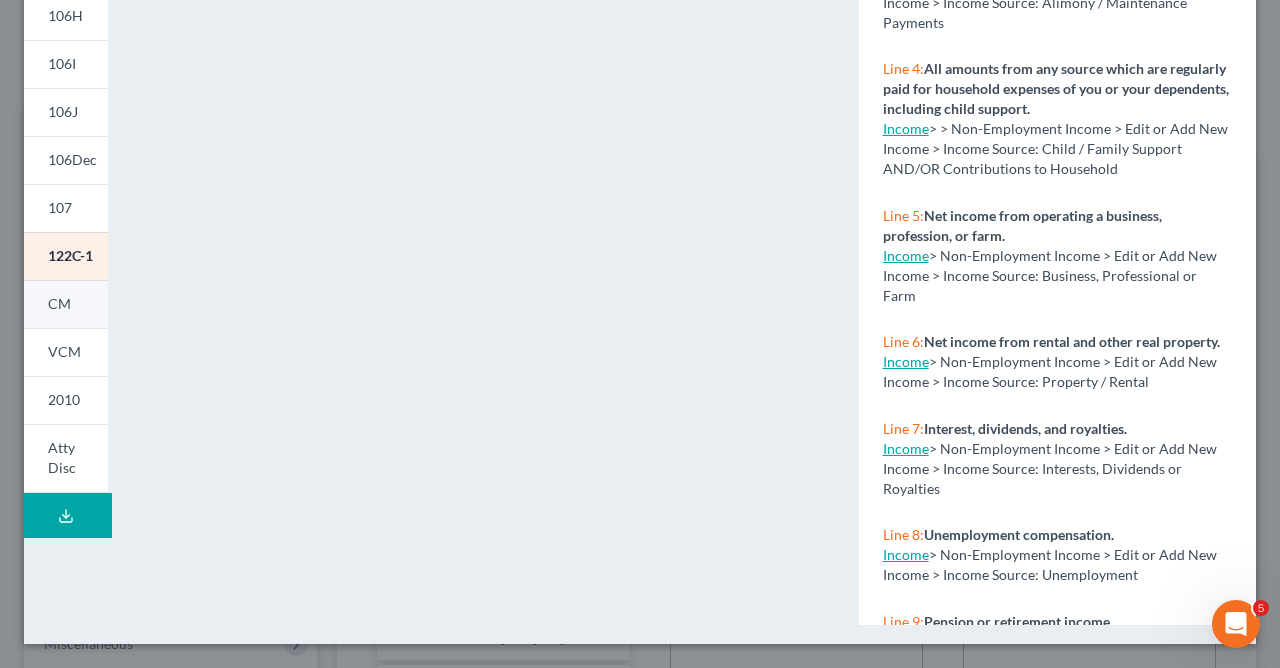 click on "CM" at bounding box center (59, 303) 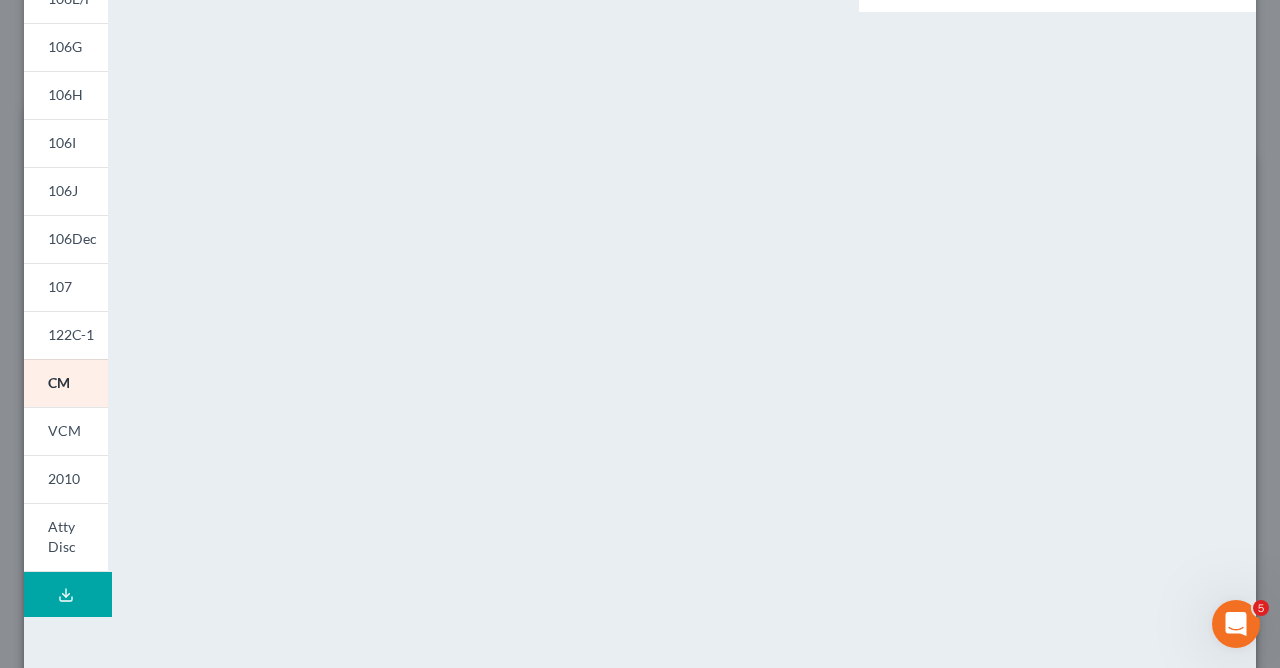 scroll, scrollTop: 460, scrollLeft: 0, axis: vertical 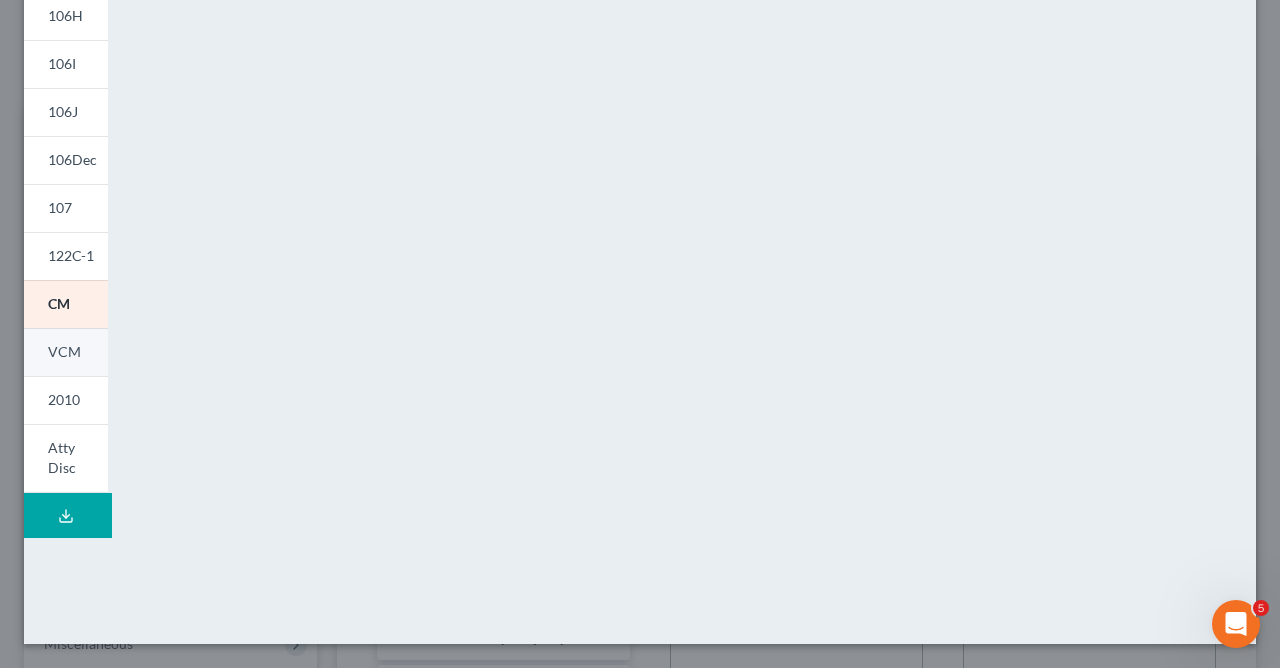 click on "VCM" at bounding box center (64, 351) 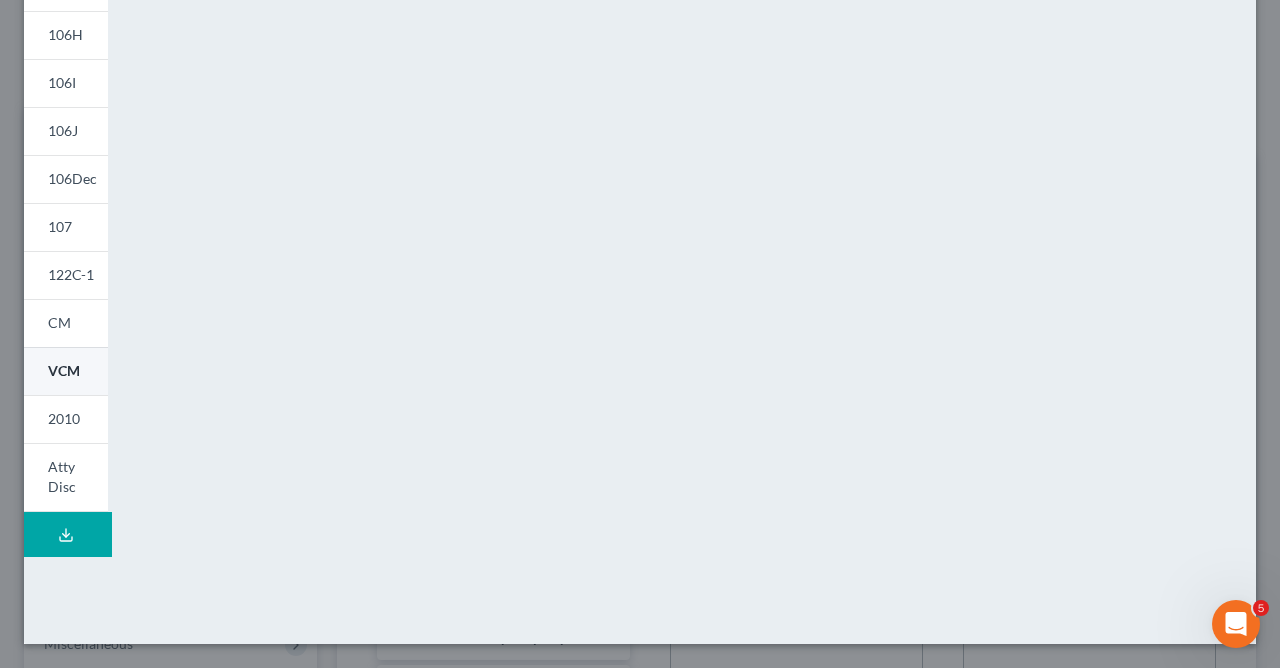 scroll, scrollTop: 442, scrollLeft: 0, axis: vertical 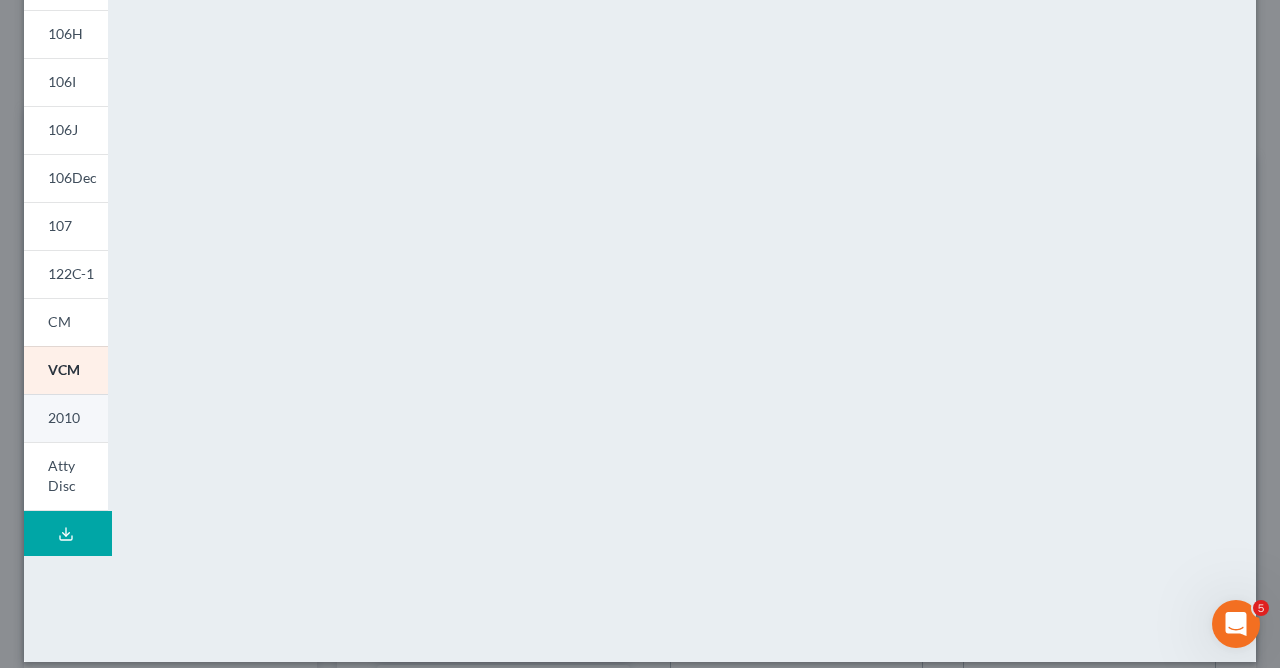 click on "2010" at bounding box center [64, 417] 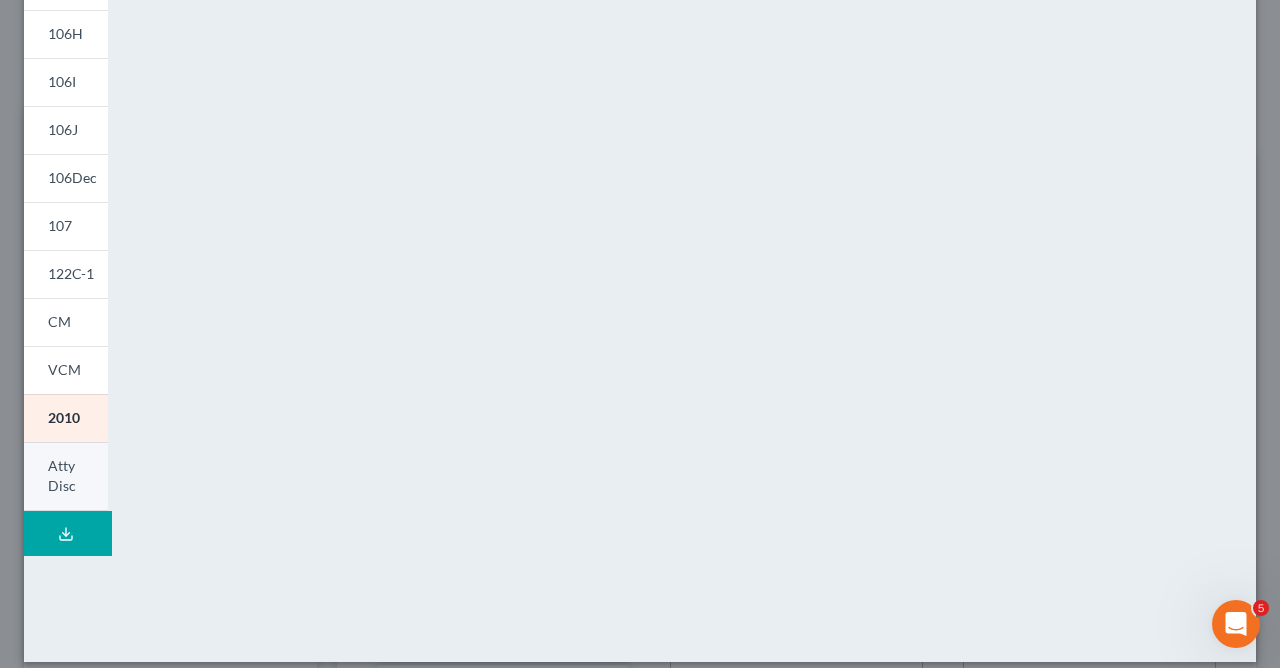 click on "Atty Disc" at bounding box center [62, 475] 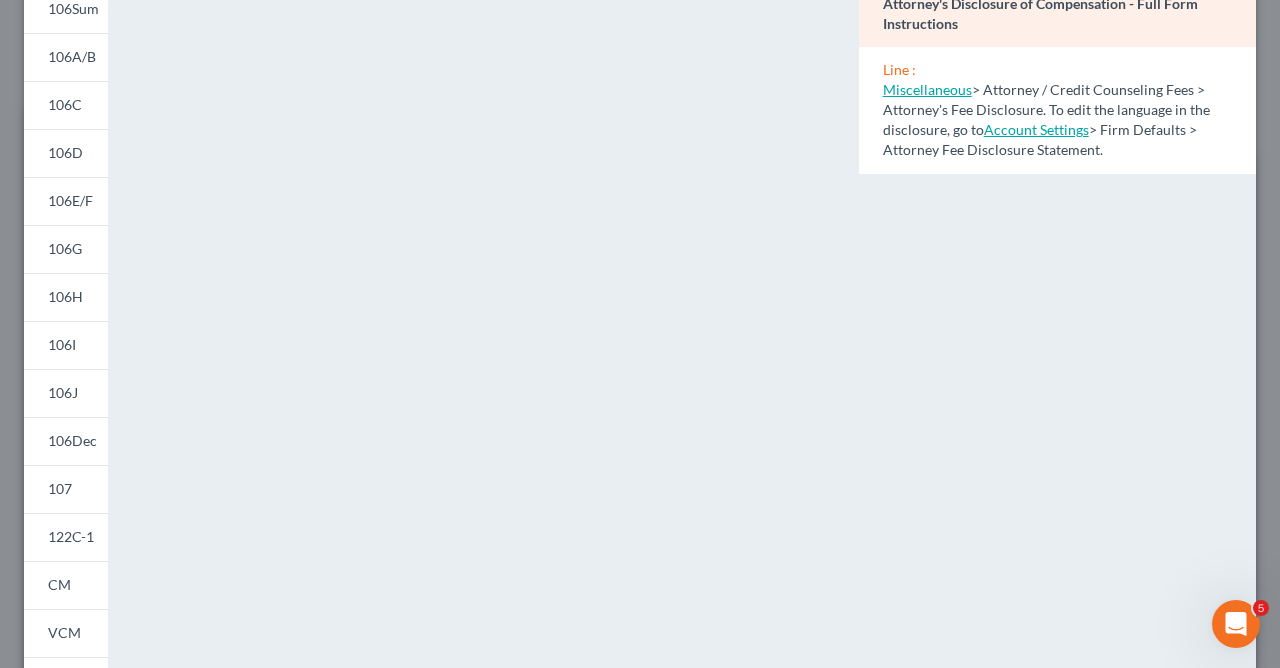 scroll, scrollTop: 0, scrollLeft: 0, axis: both 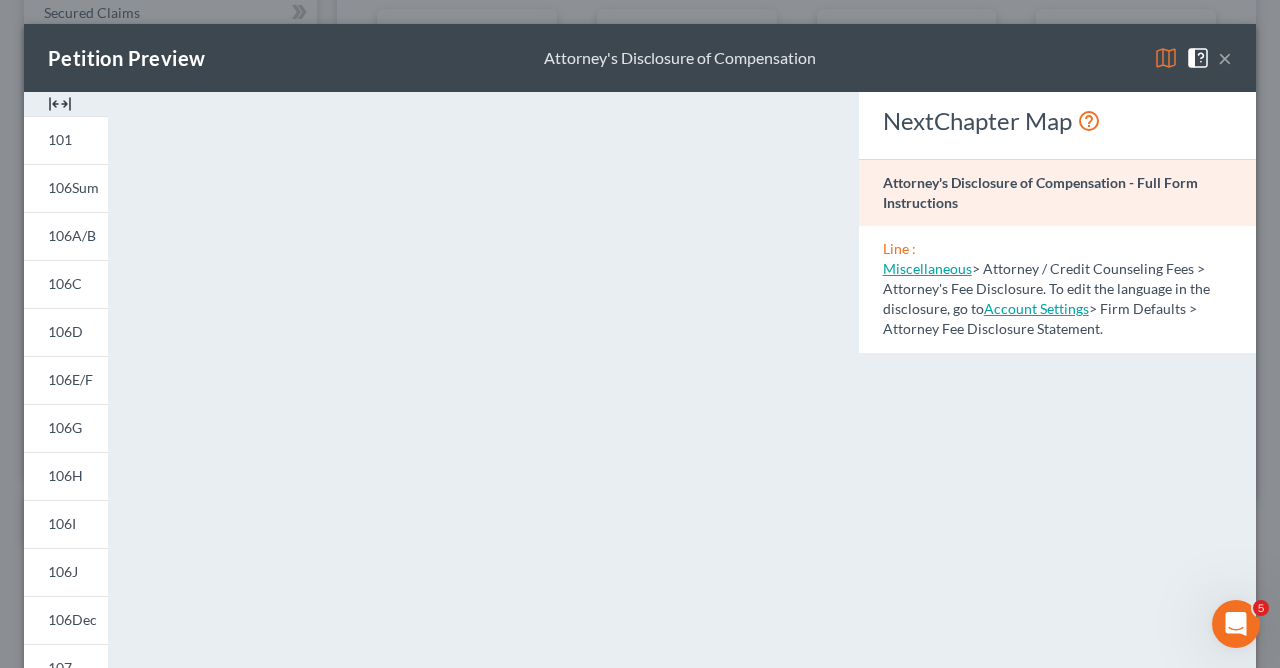 click on "×" at bounding box center [1225, 58] 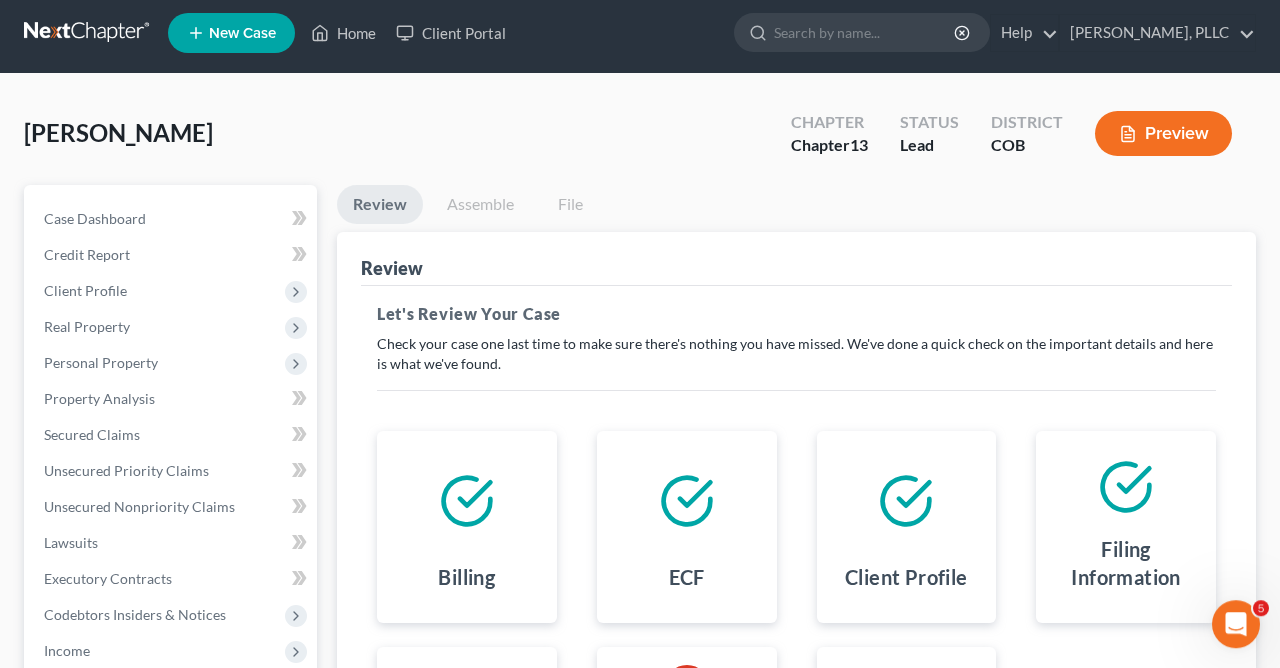scroll, scrollTop: 0, scrollLeft: 0, axis: both 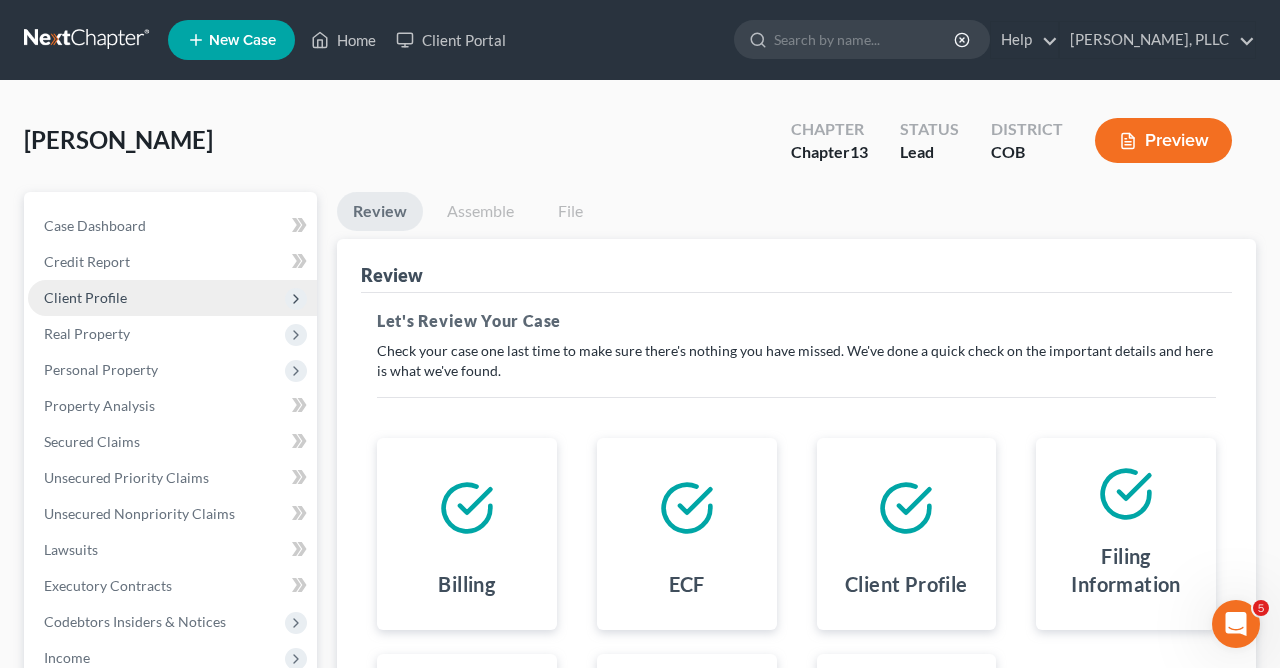 click on "Client Profile" at bounding box center [85, 297] 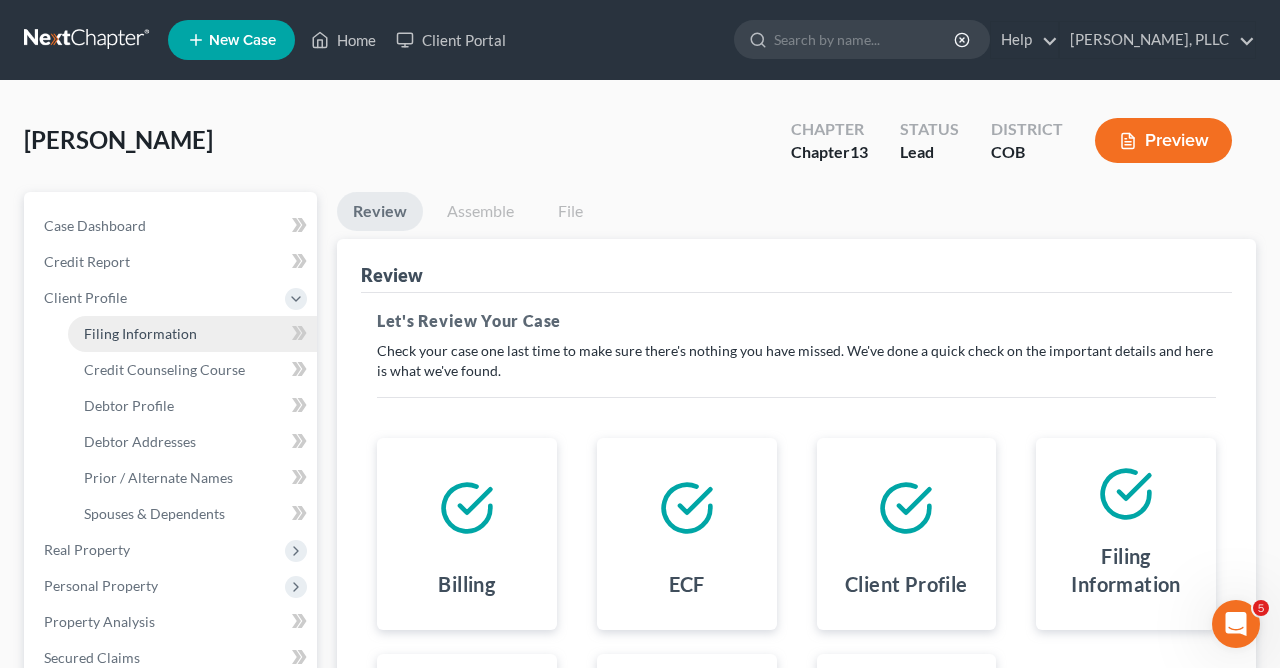 click on "Filing Information" at bounding box center [192, 334] 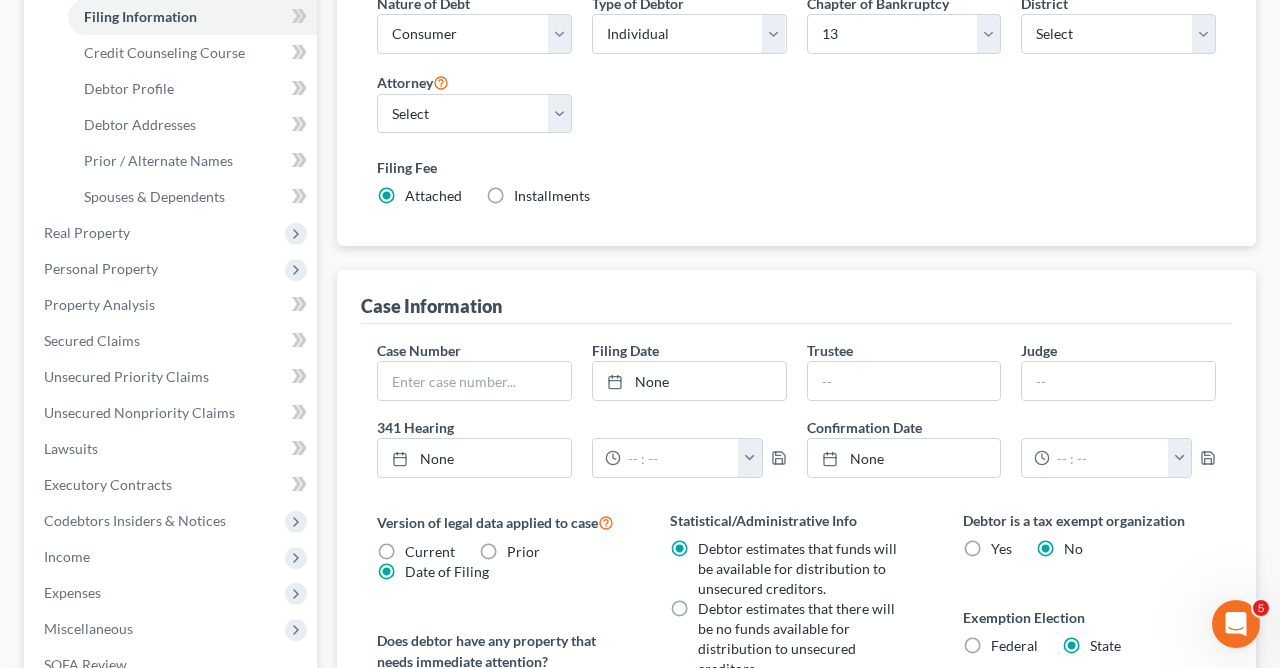 scroll, scrollTop: 418, scrollLeft: 0, axis: vertical 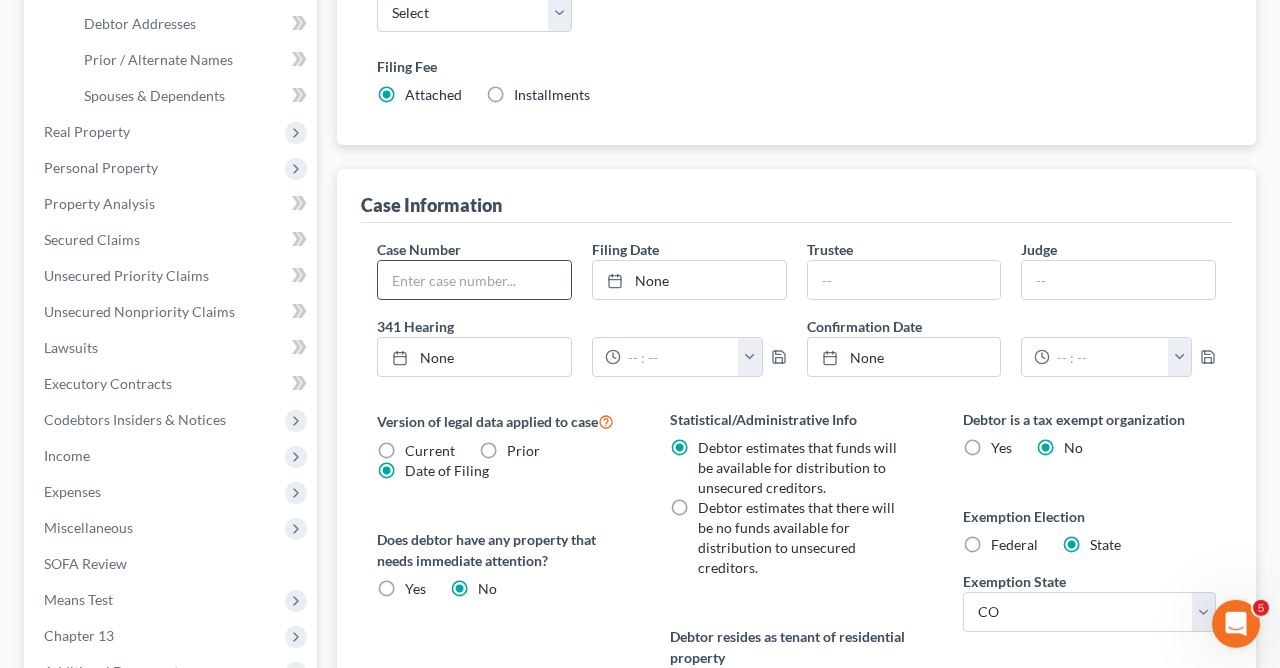 click at bounding box center [474, 280] 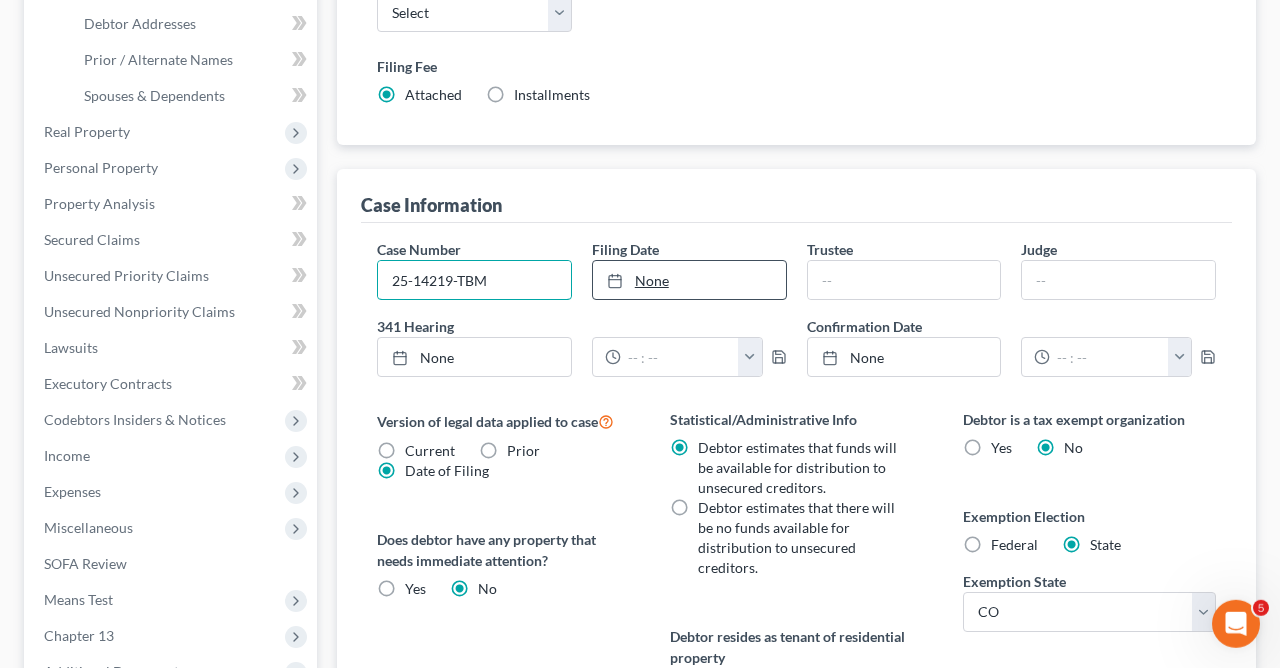type on "25-14219-TBM" 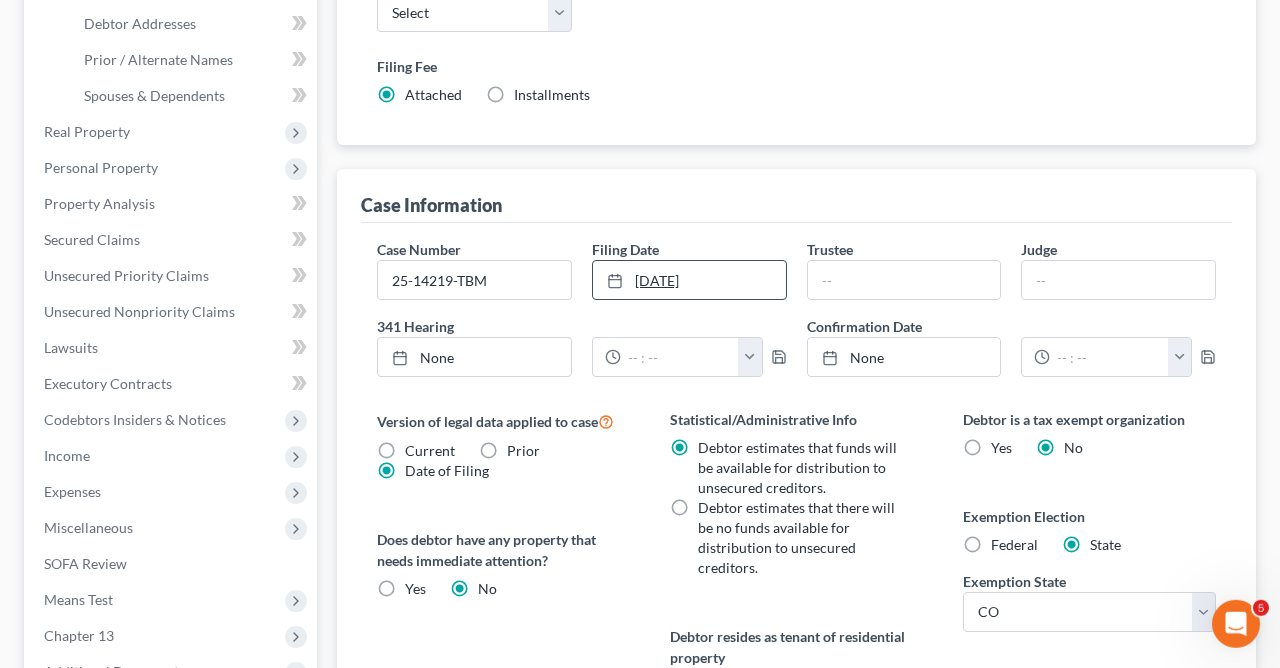 click on "[DATE]" at bounding box center (689, 280) 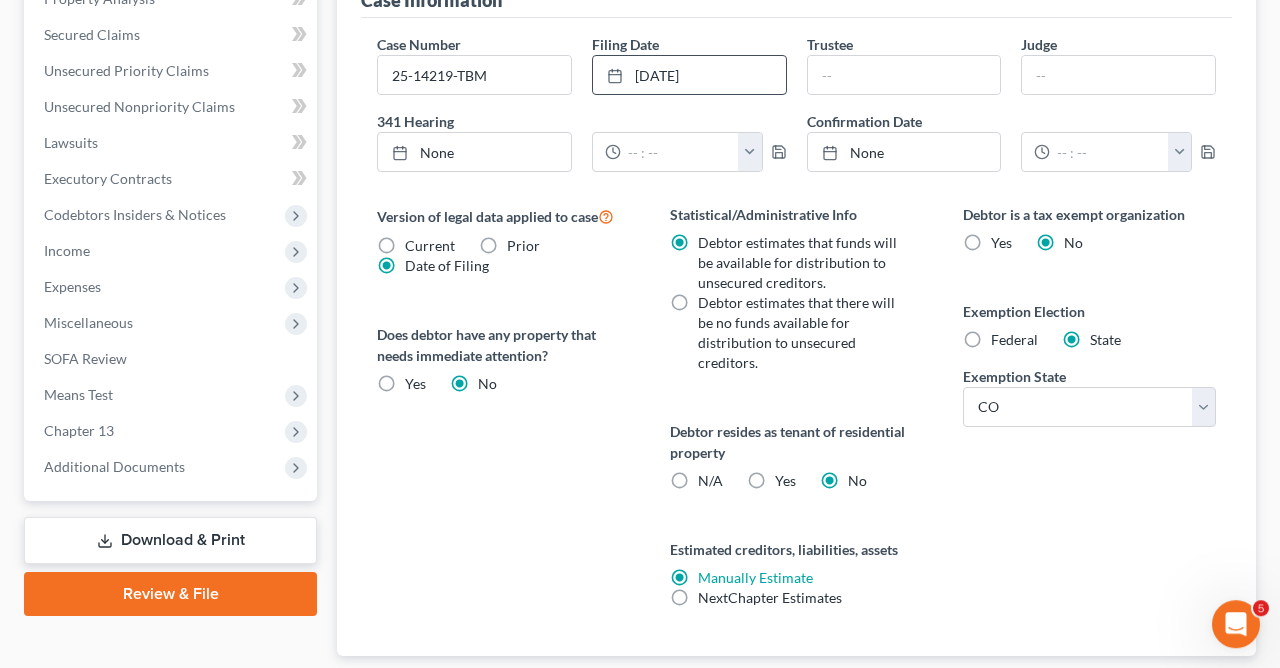 scroll, scrollTop: 750, scrollLeft: 0, axis: vertical 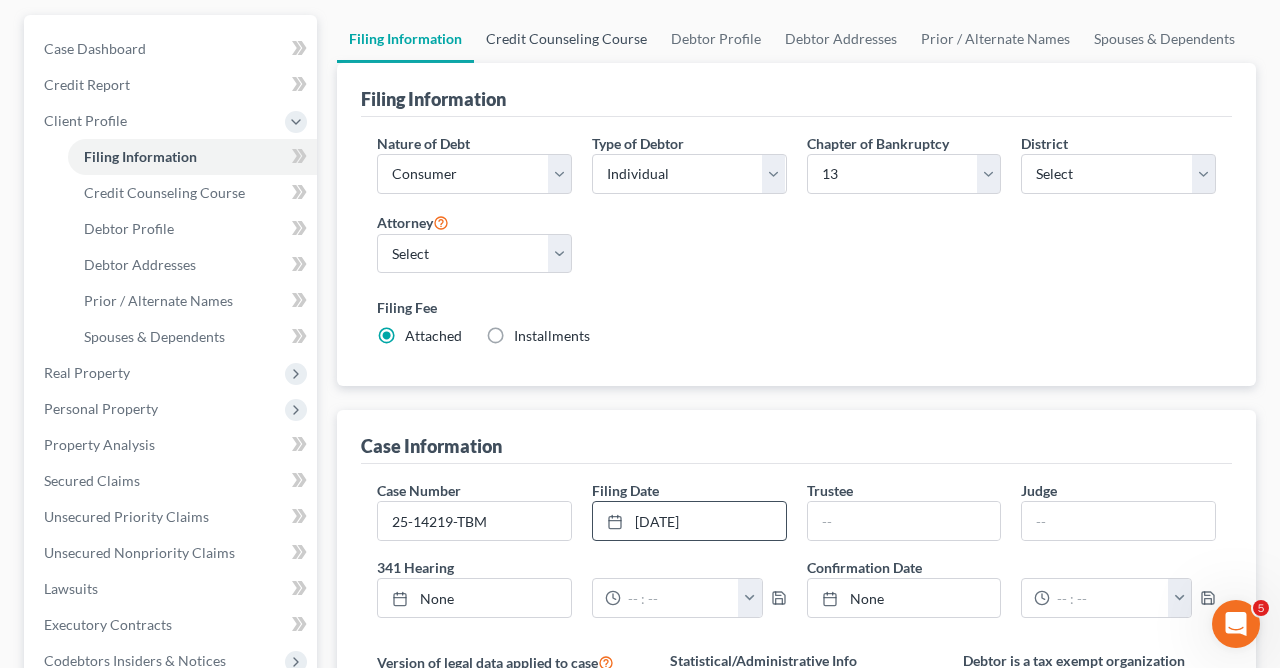 click on "Credit Counseling Course" at bounding box center (566, 39) 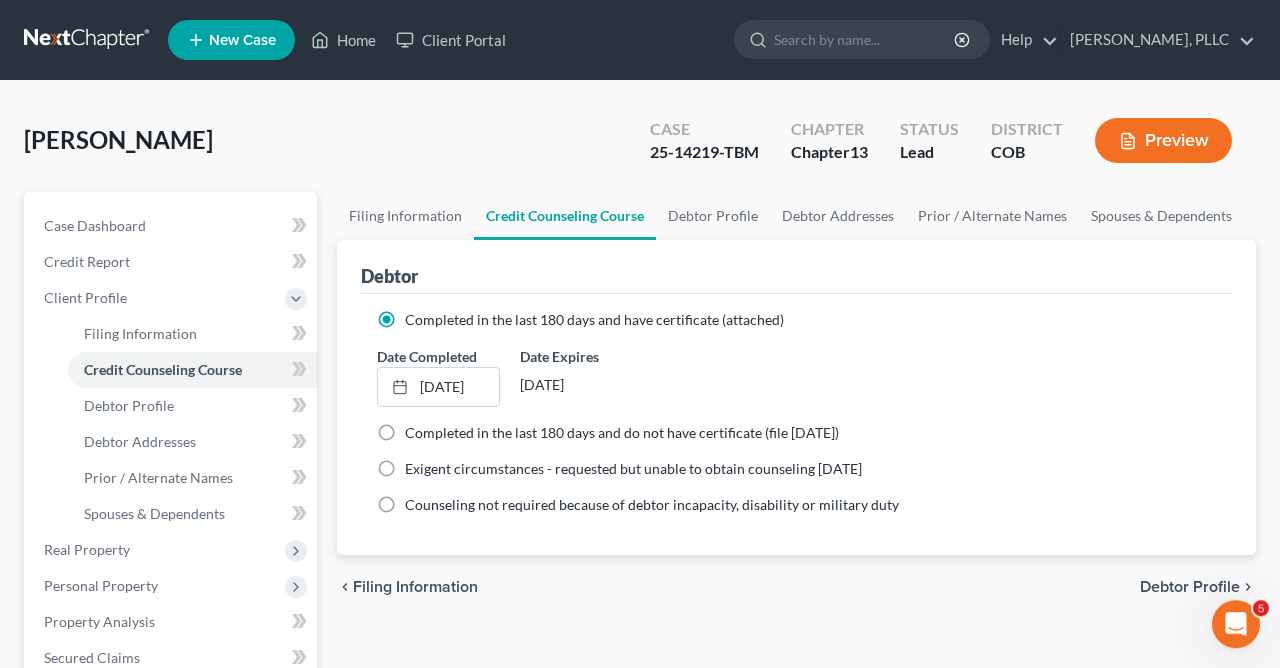 scroll, scrollTop: 0, scrollLeft: 0, axis: both 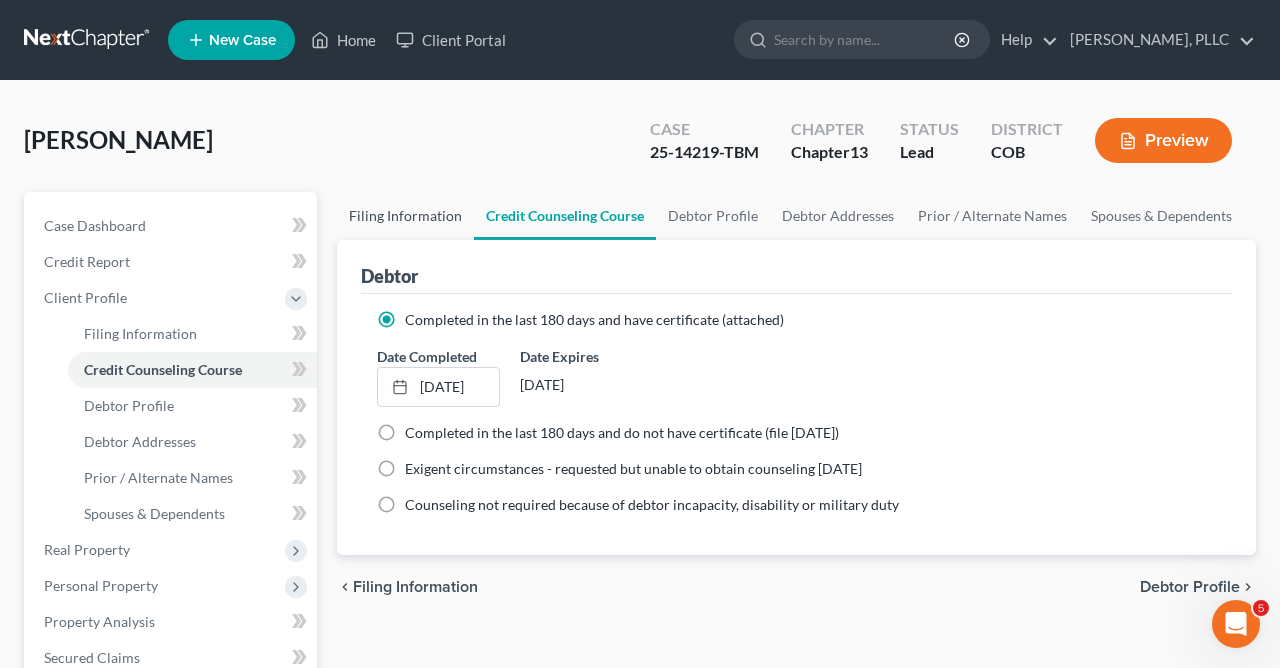 click on "Filing Information" at bounding box center [405, 216] 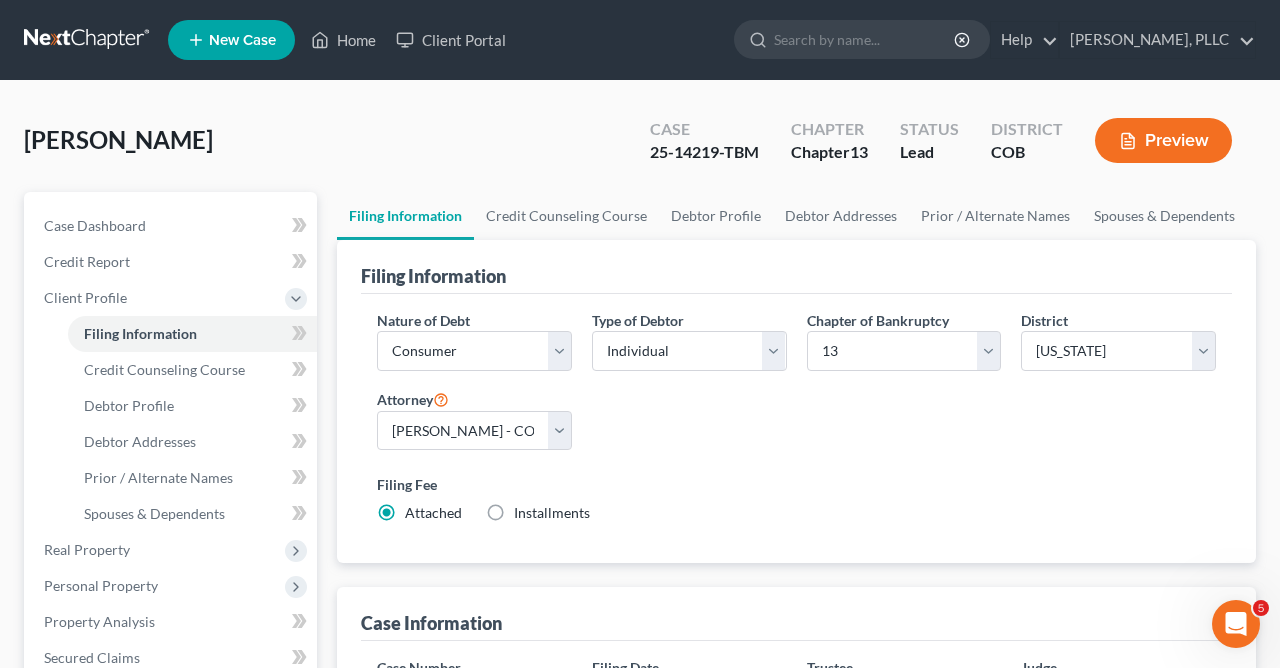 scroll, scrollTop: 163, scrollLeft: 0, axis: vertical 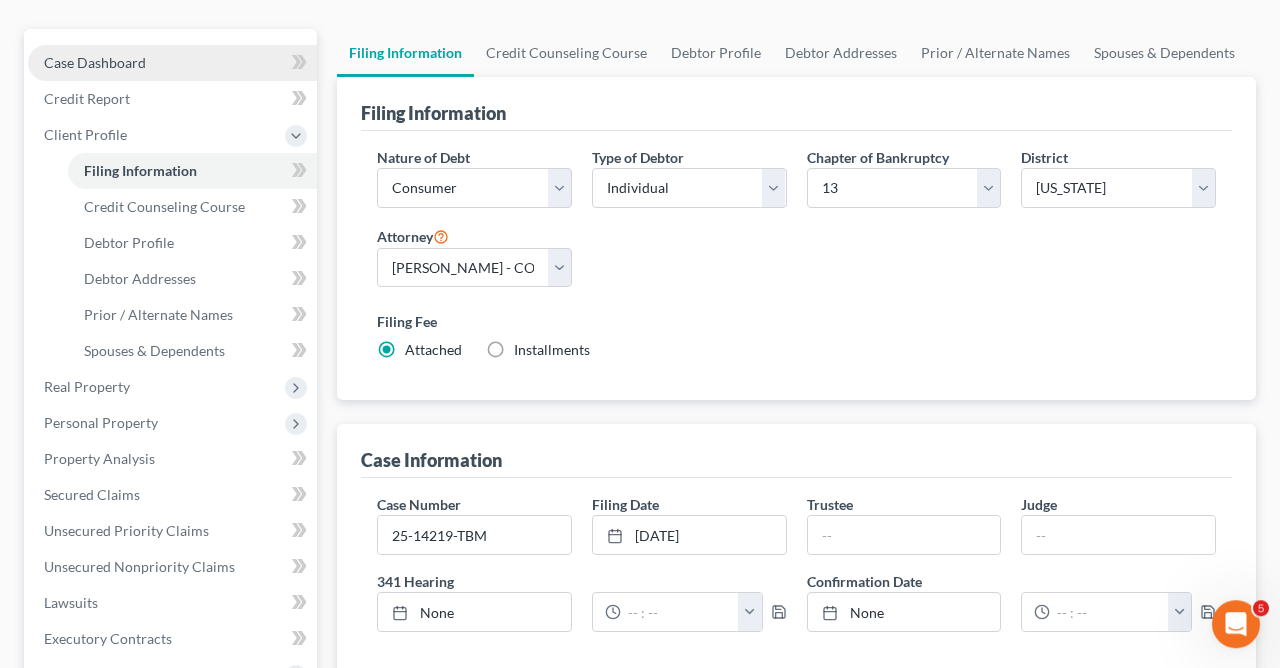 click on "Case Dashboard" at bounding box center (172, 63) 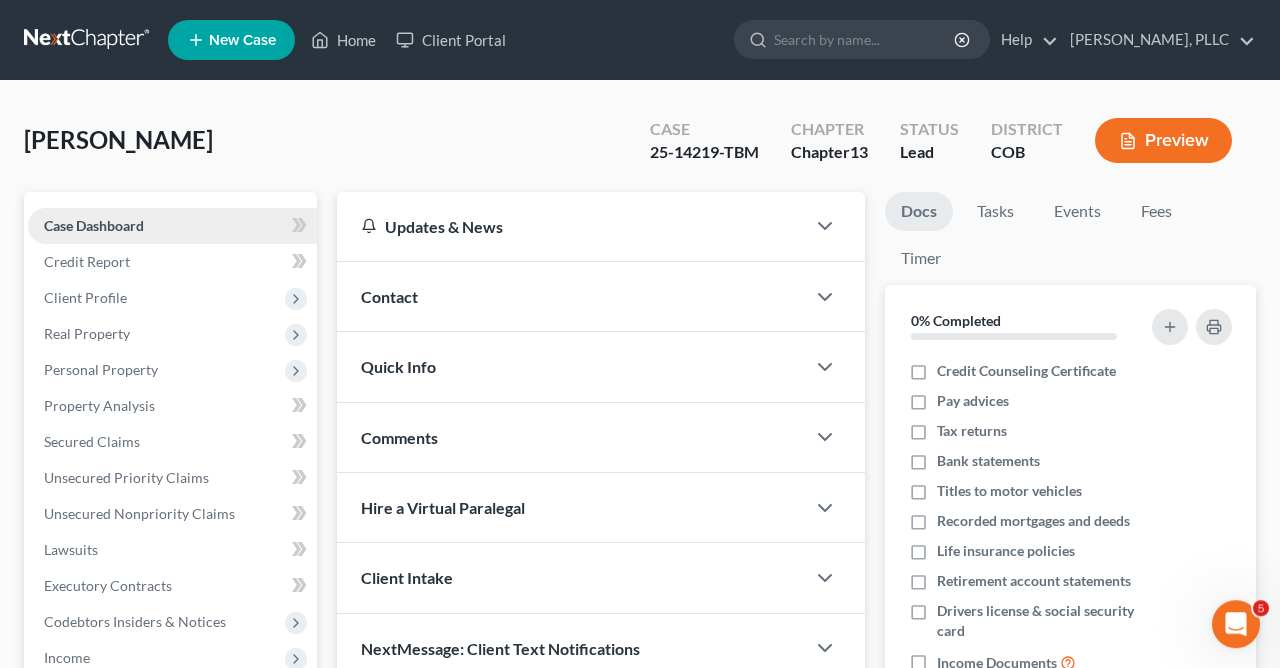 scroll, scrollTop: 0, scrollLeft: 0, axis: both 